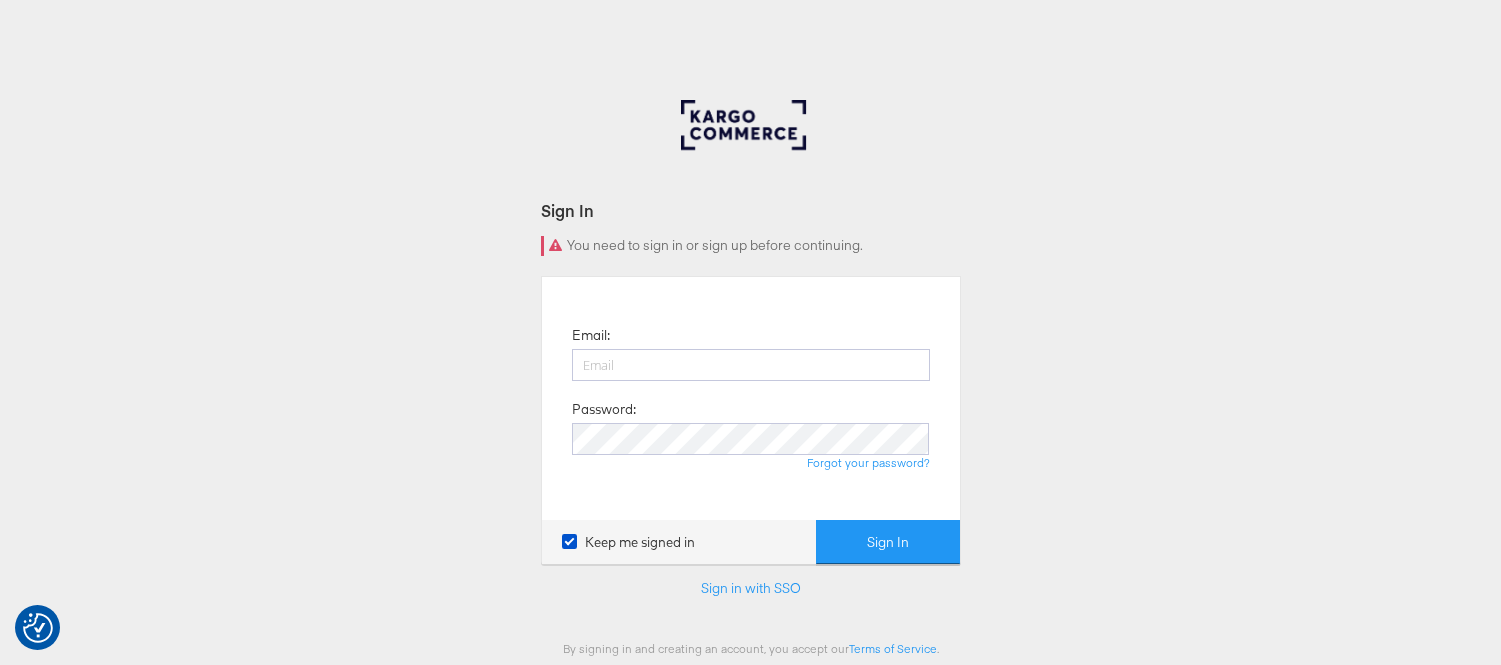 scroll, scrollTop: 0, scrollLeft: 0, axis: both 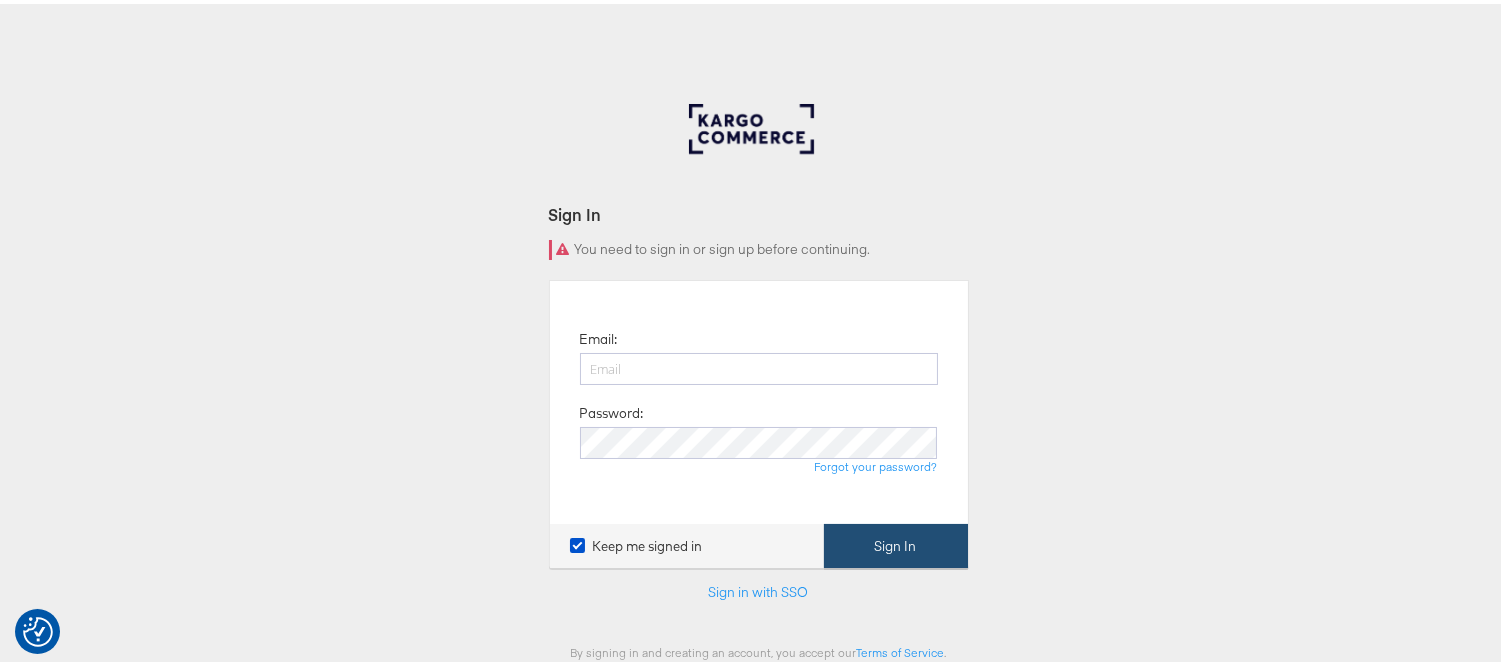 type on "rajesh.chetla@kargo.com" 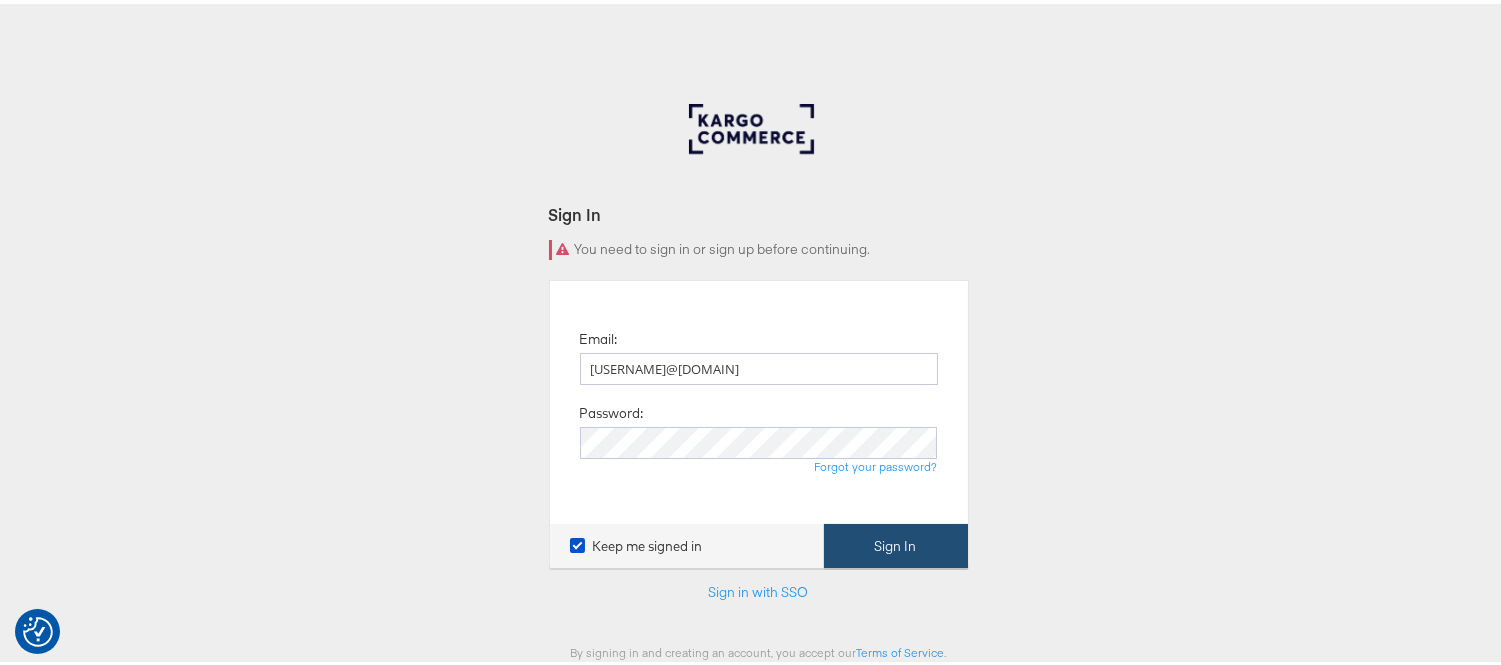 click on "Sign In" at bounding box center [896, 542] 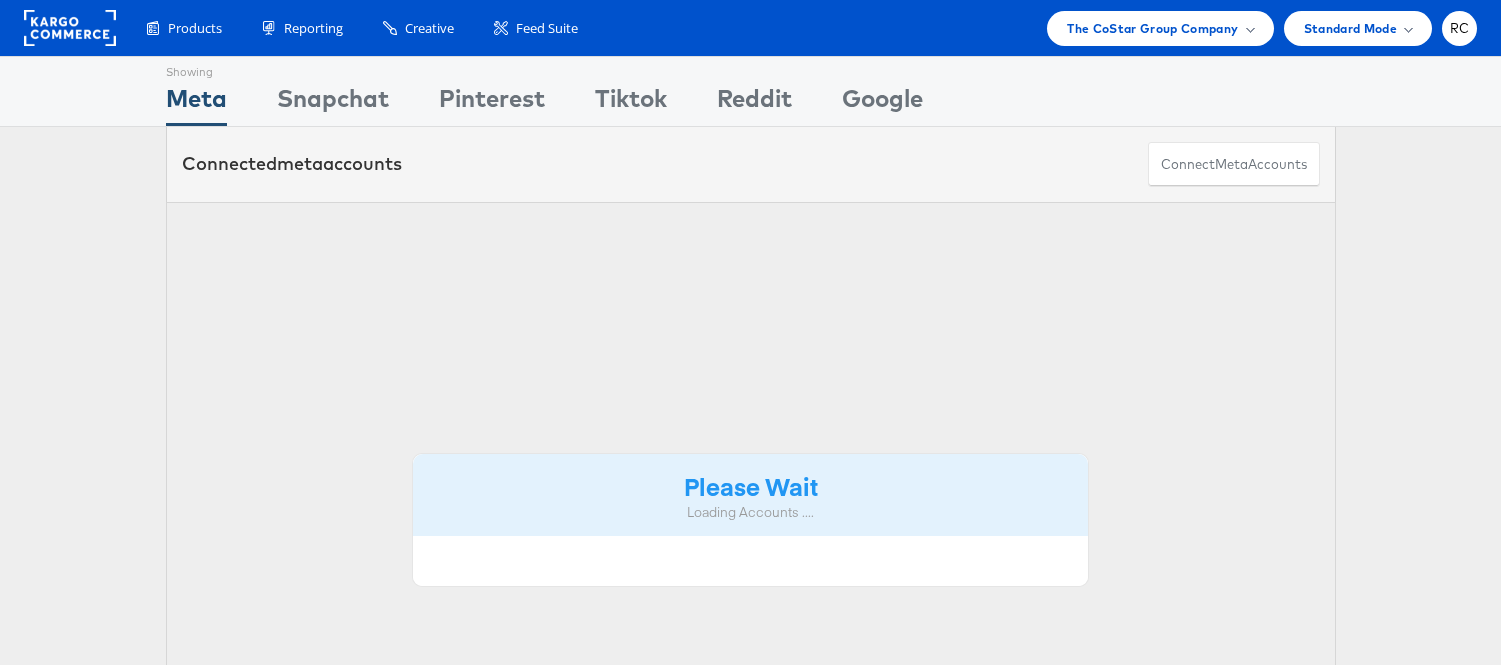scroll, scrollTop: 0, scrollLeft: 0, axis: both 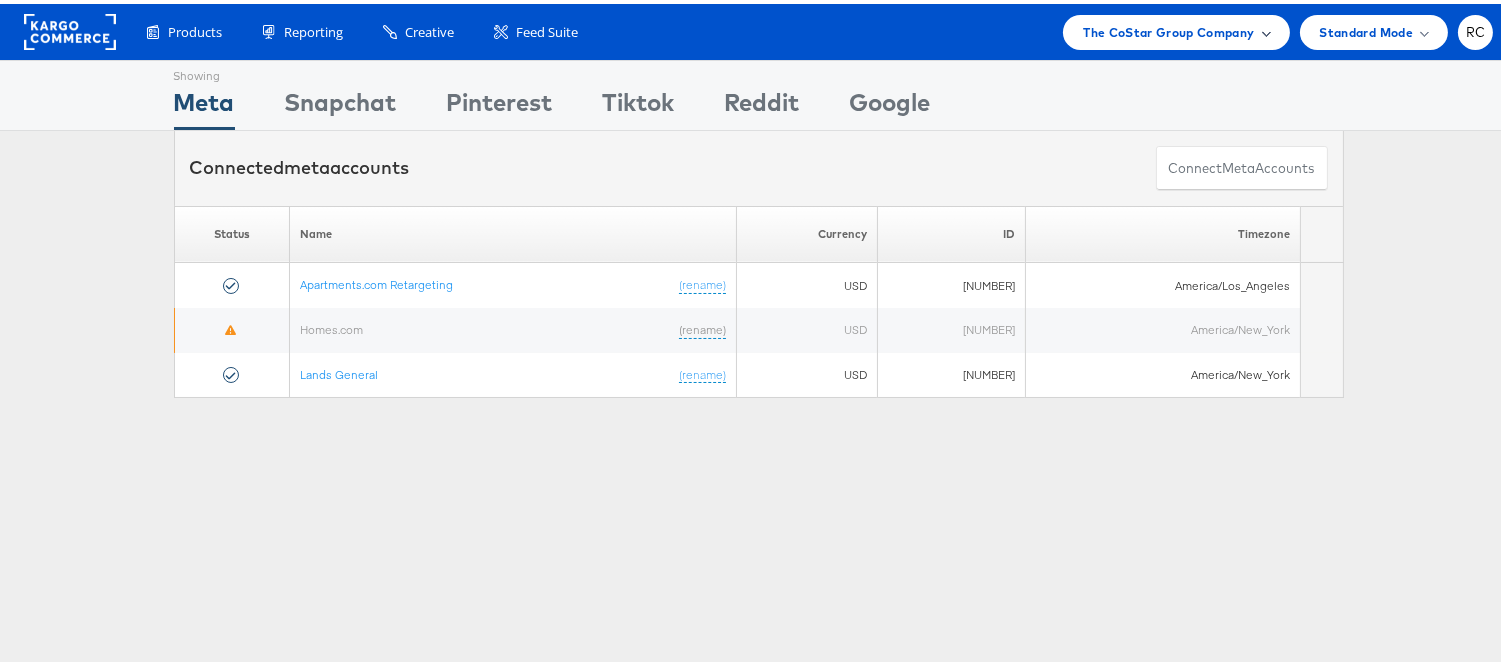 click on "The CoStar Group Company" at bounding box center [1168, 28] 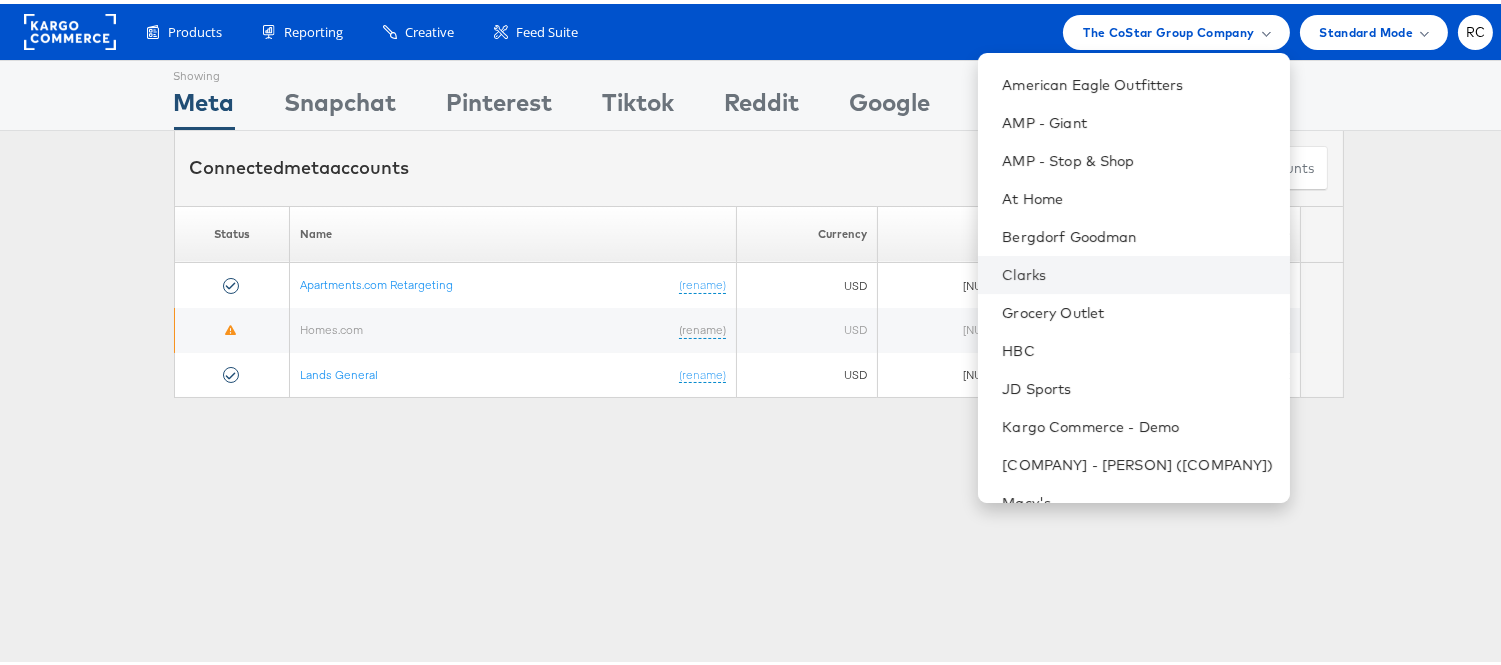 scroll, scrollTop: 106, scrollLeft: 0, axis: vertical 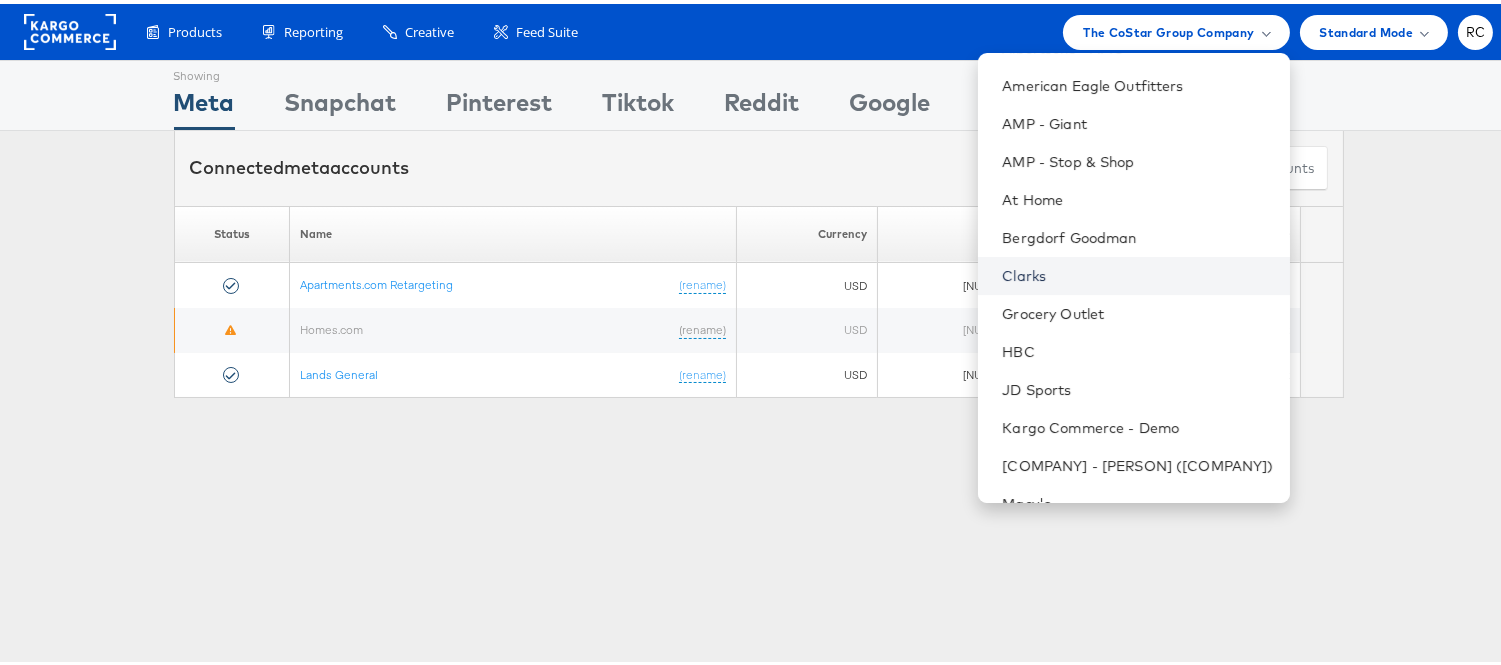 click on "Clarks" at bounding box center [1137, 272] 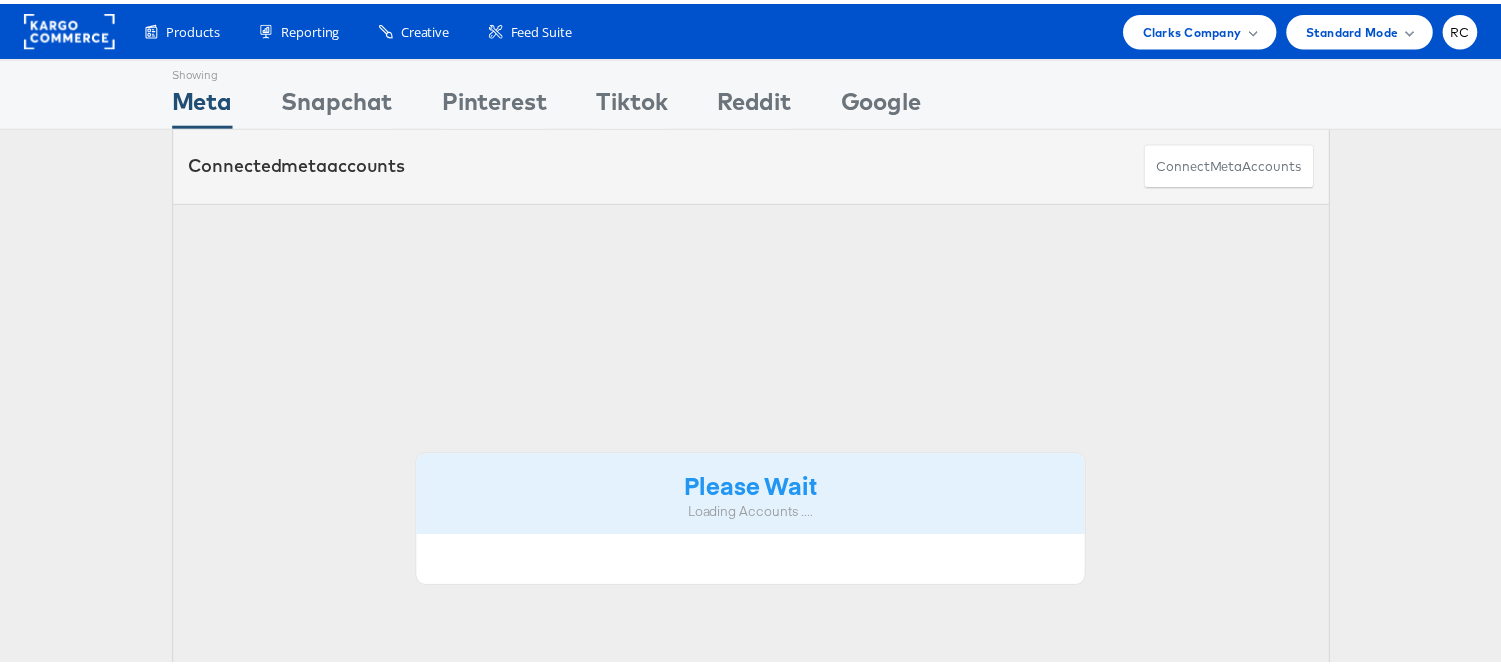 scroll, scrollTop: 0, scrollLeft: 0, axis: both 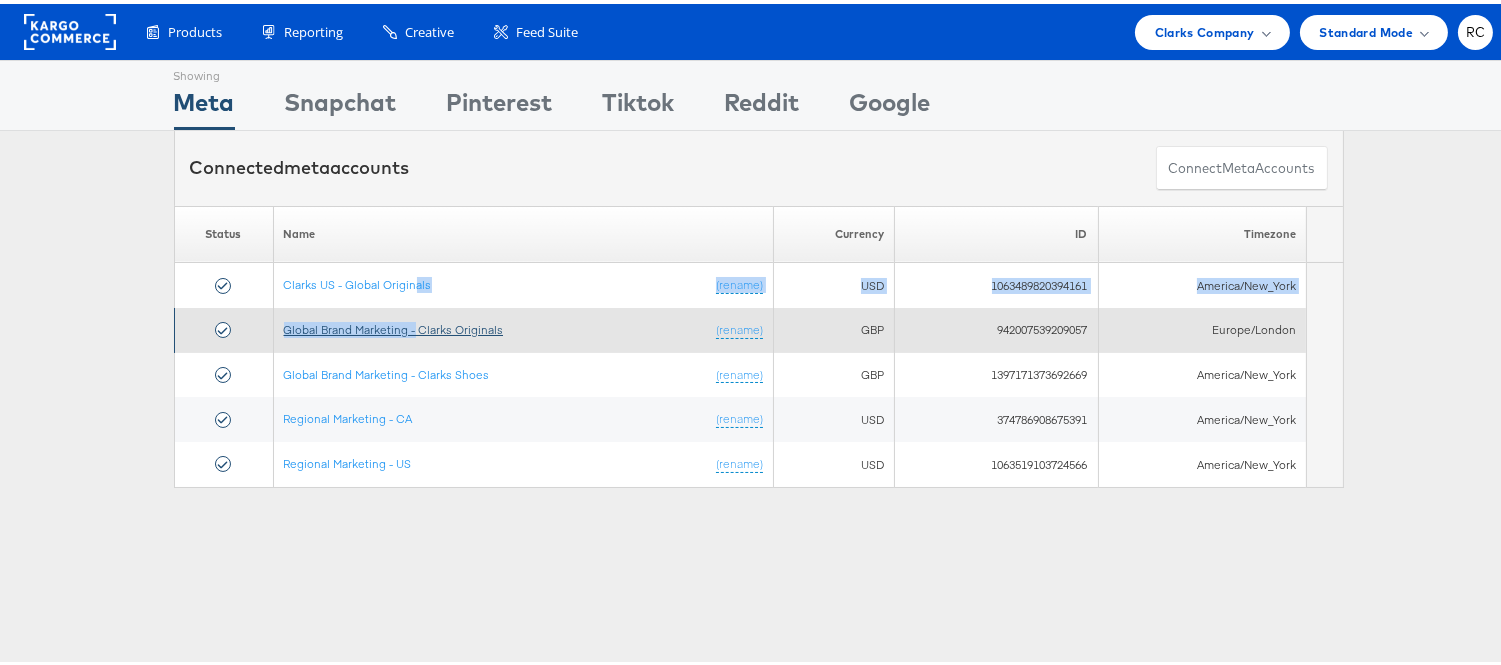 drag, startPoint x: 406, startPoint y: 301, endPoint x: 406, endPoint y: 325, distance: 24 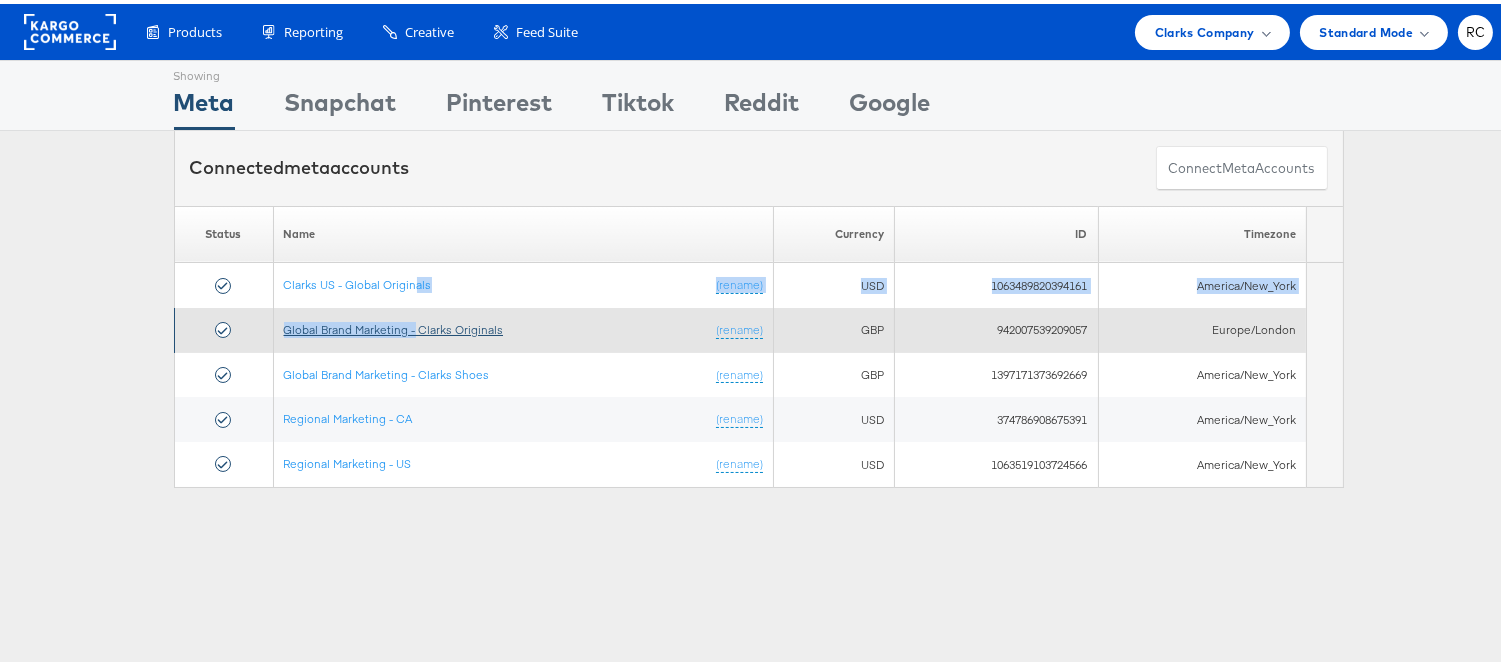 click on "Global Brand Marketing - Clarks Originals" at bounding box center (394, 325) 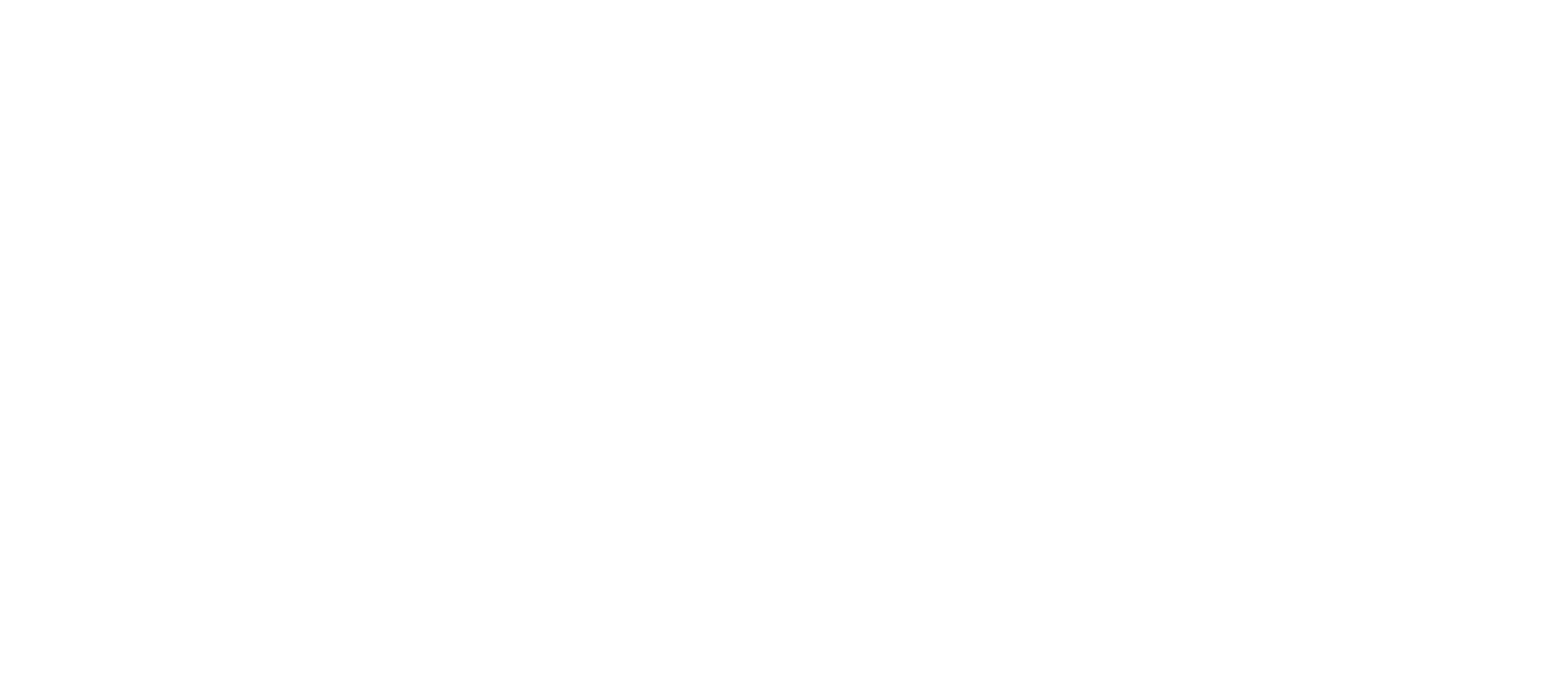 scroll, scrollTop: 0, scrollLeft: 0, axis: both 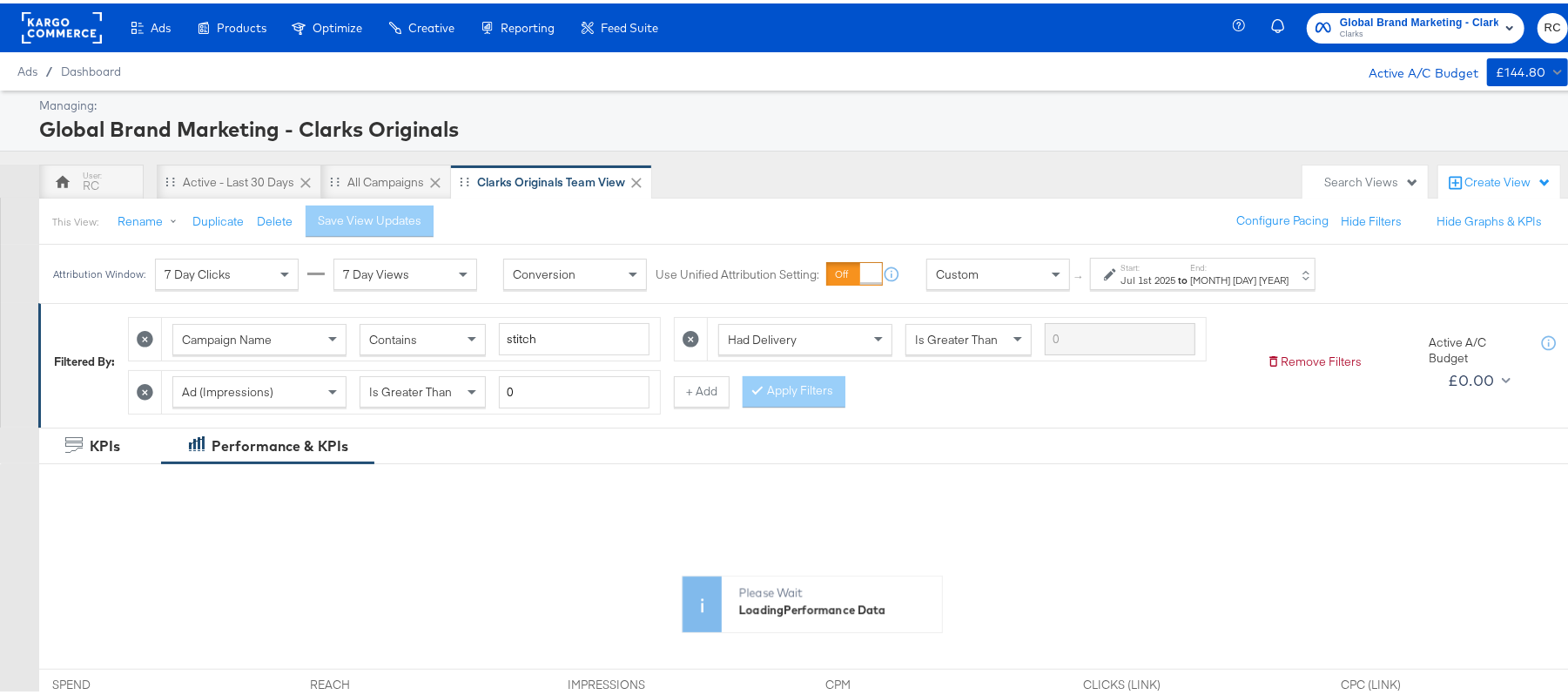click on "[MONTH] [DAY] [YEAR]" at bounding box center [1239, 277] 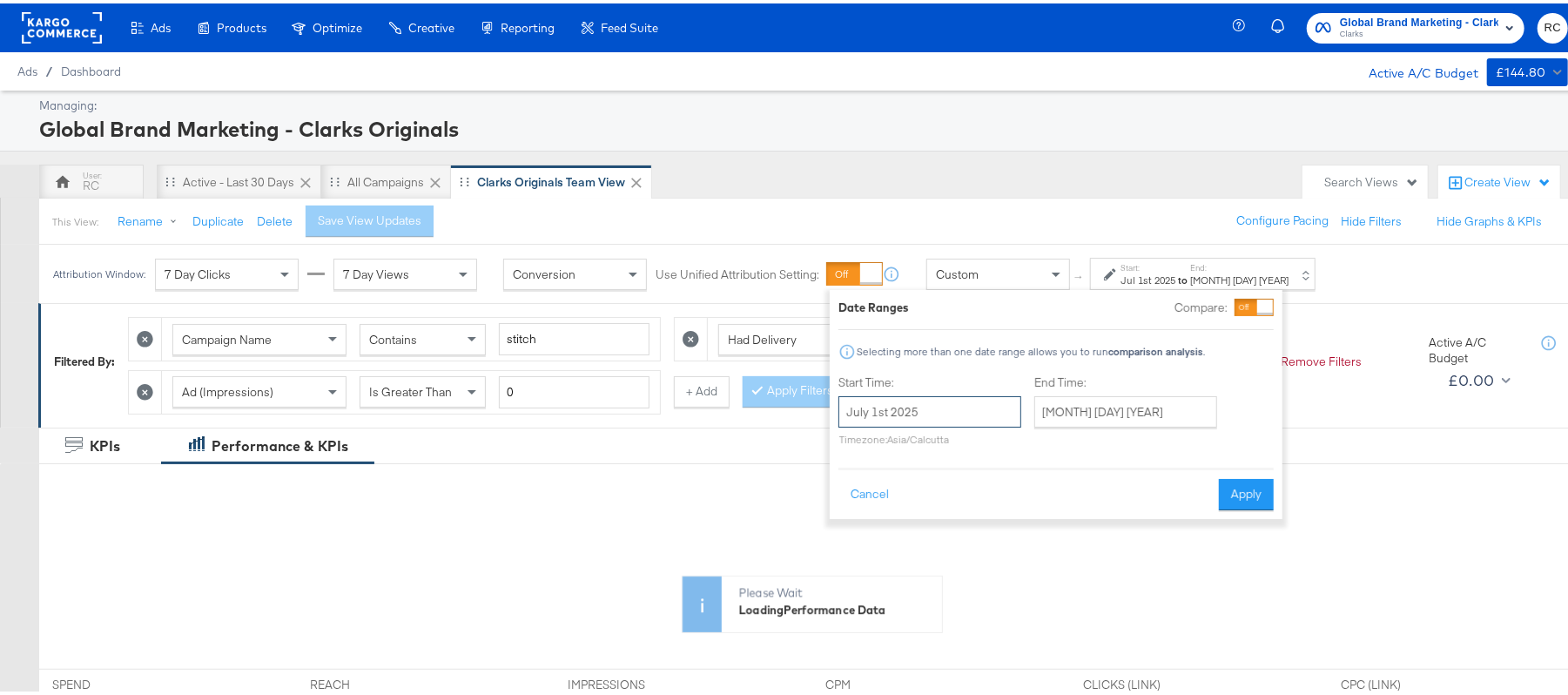 click on "July 1st 2025" at bounding box center (930, 408) 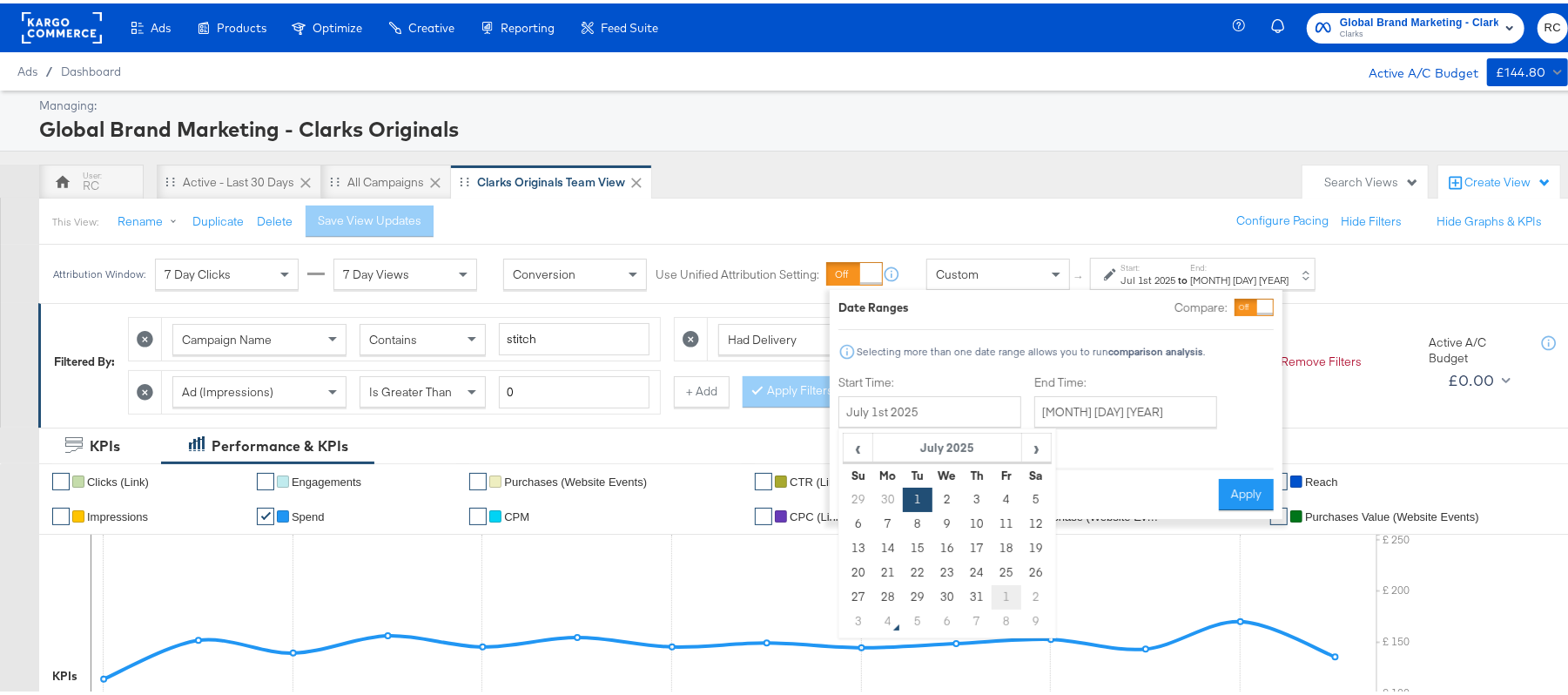 click on "1" at bounding box center (1006, 594) 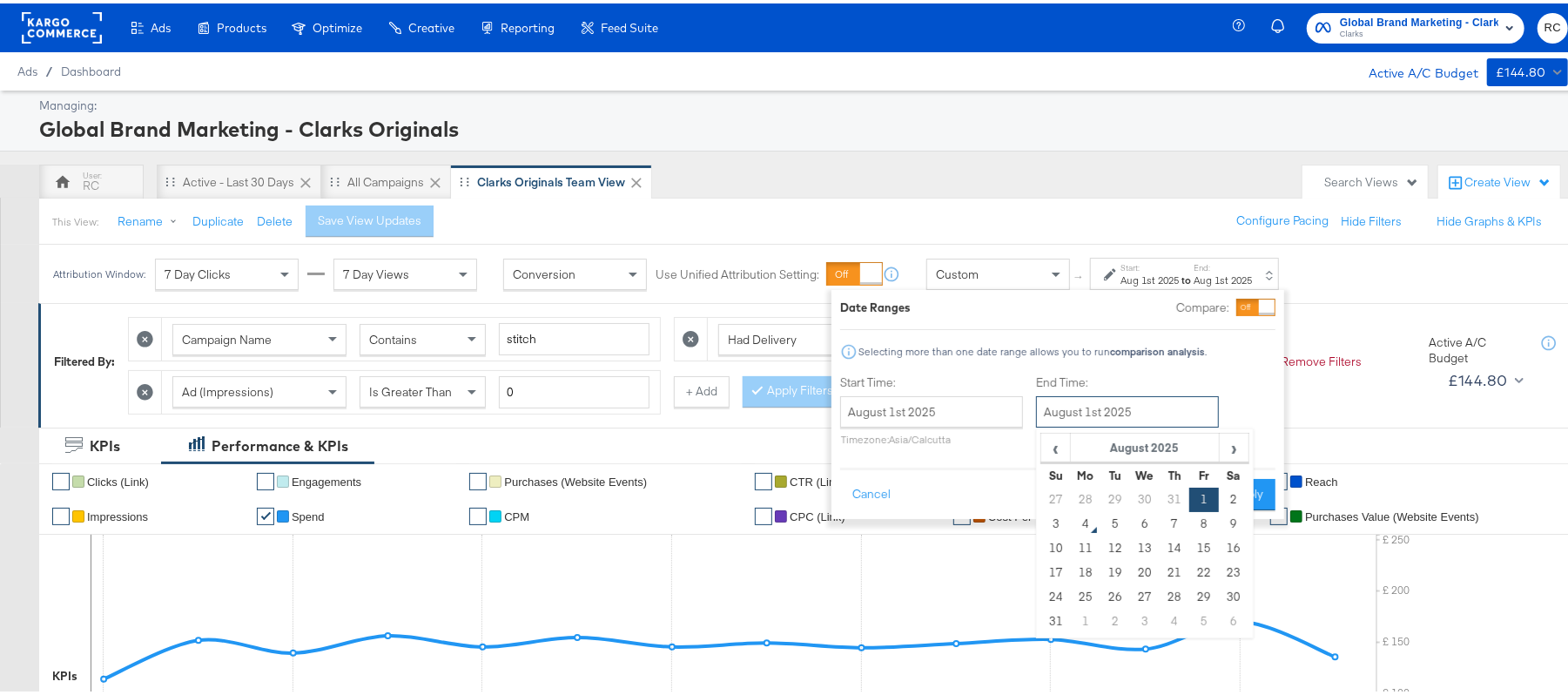 click on "August 1st 2025" at bounding box center [1127, 408] 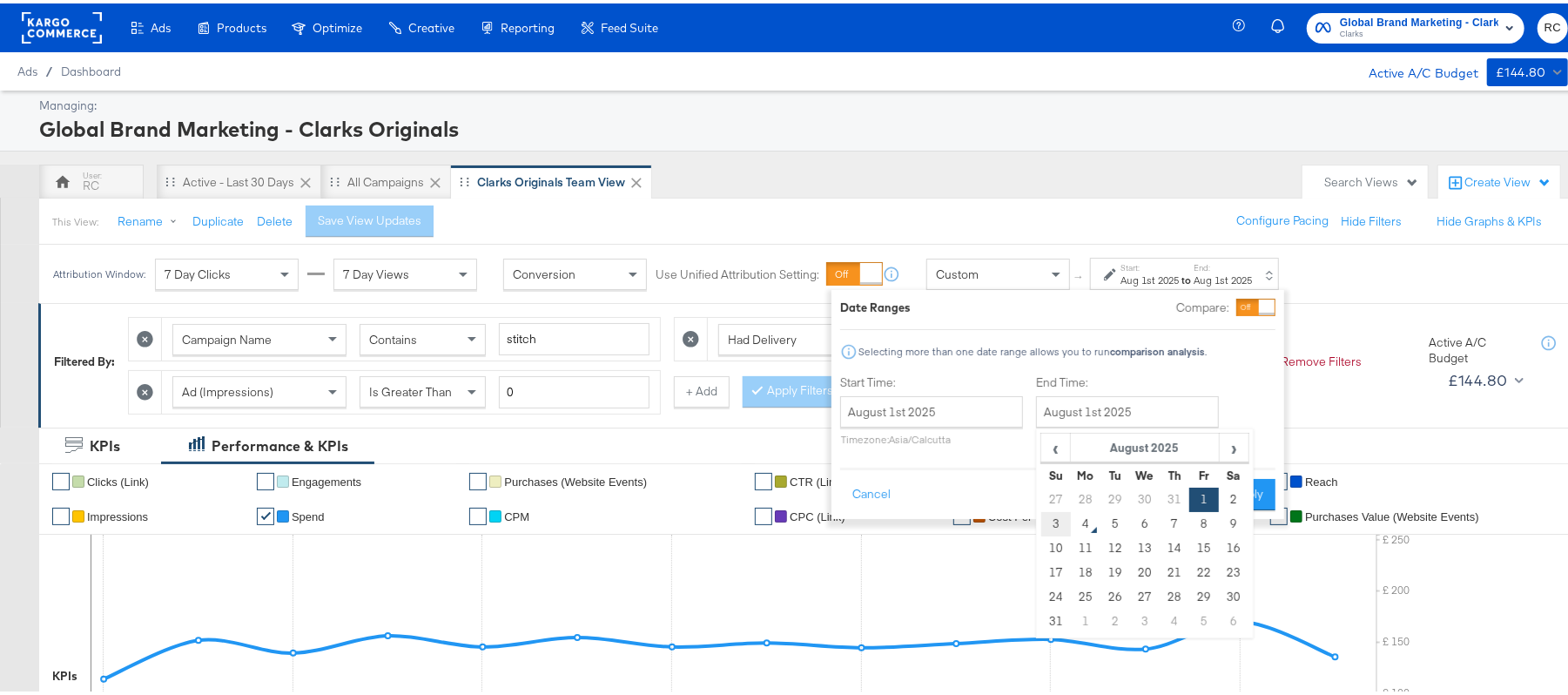 click on "3" at bounding box center (1056, 521) 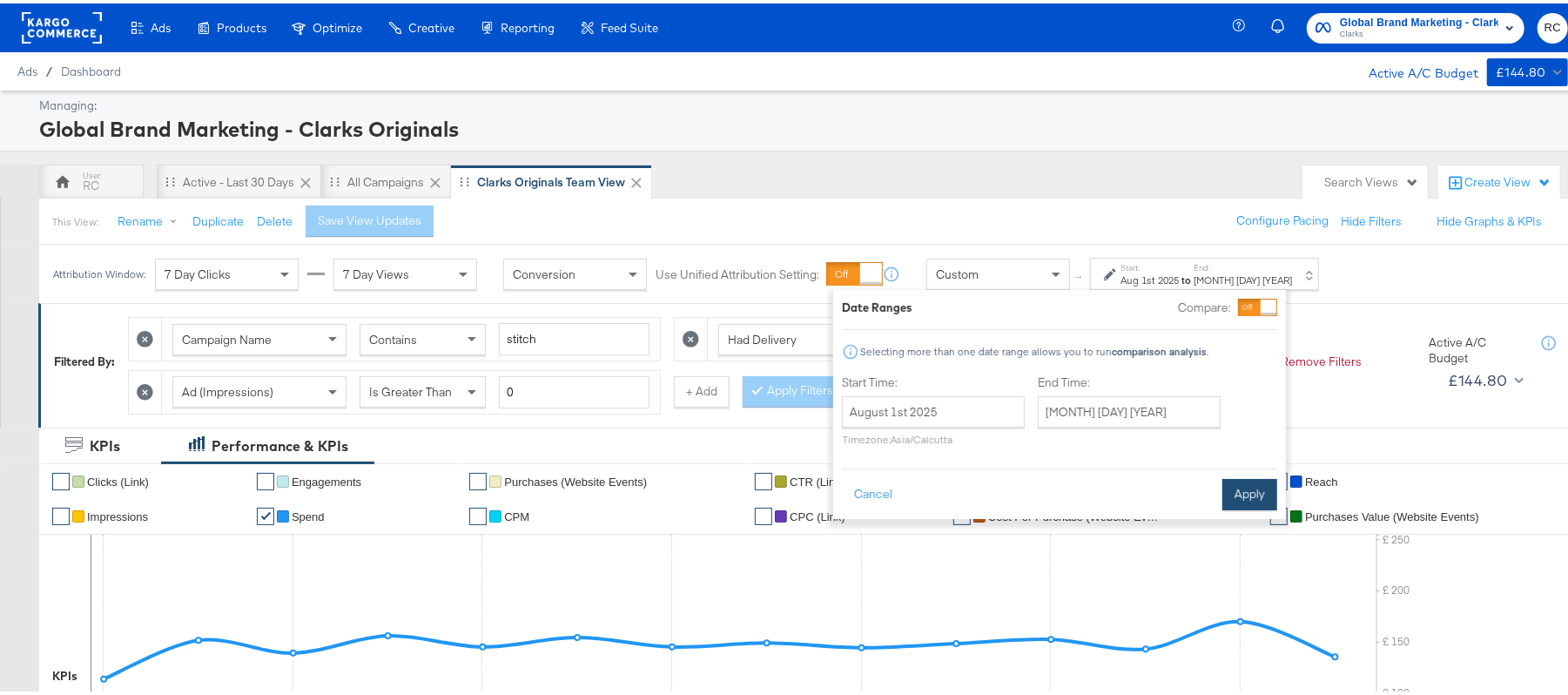 click on "Apply" at bounding box center [1249, 491] 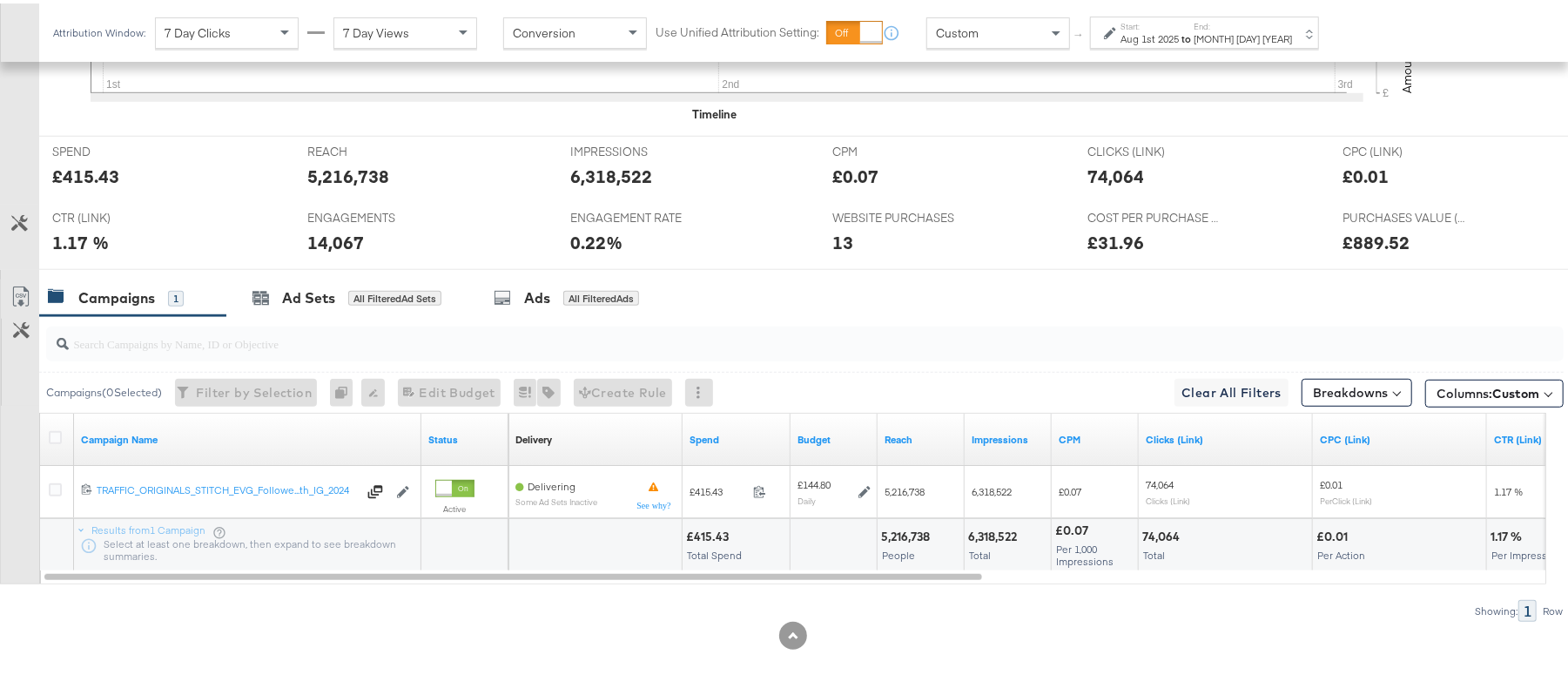 scroll, scrollTop: 708, scrollLeft: 0, axis: vertical 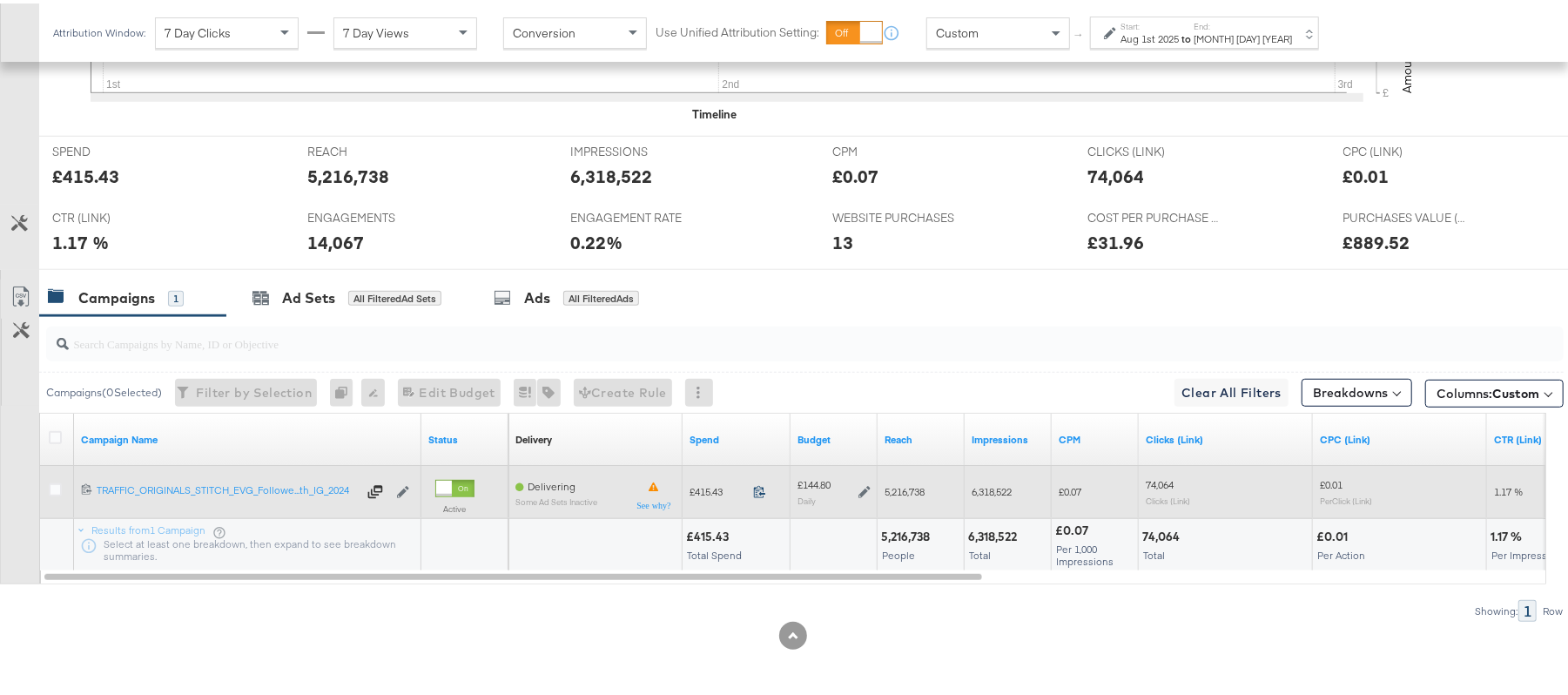 click 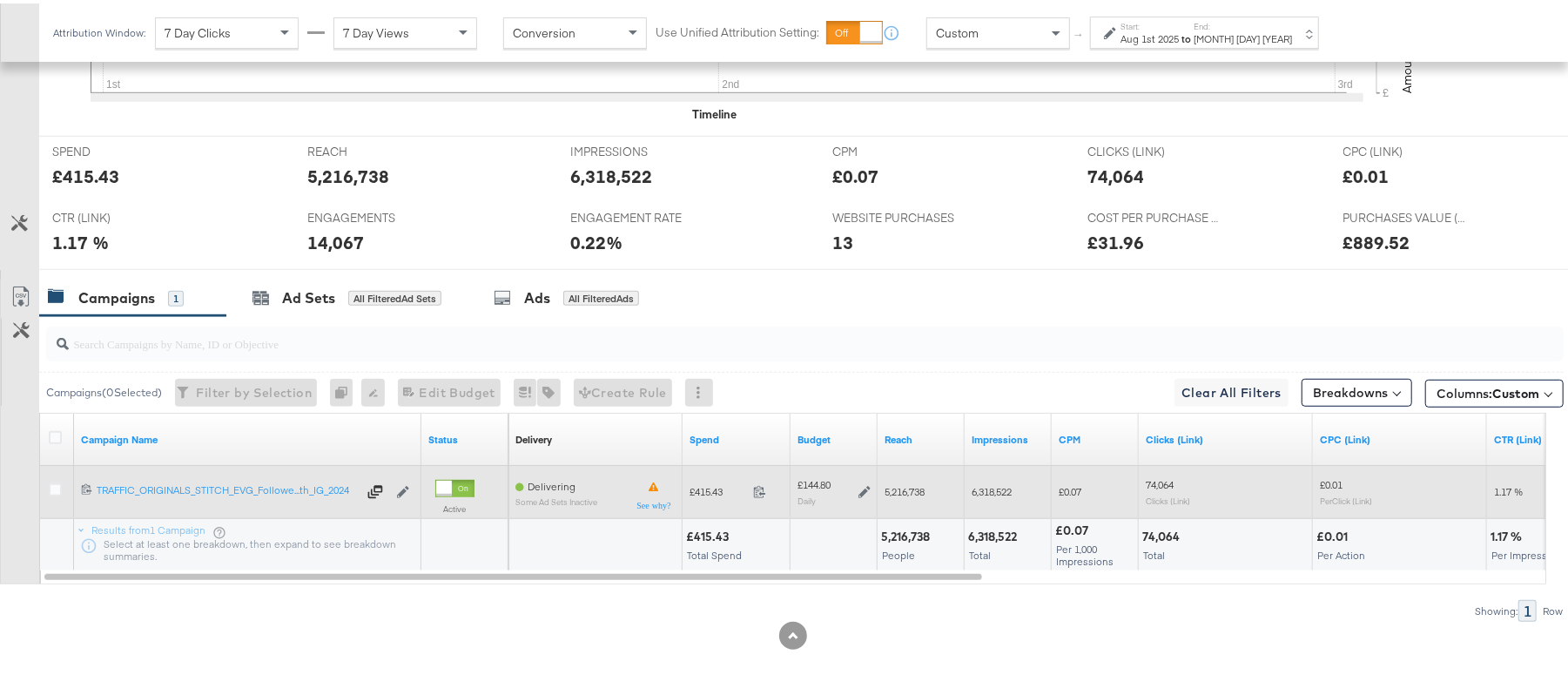 click 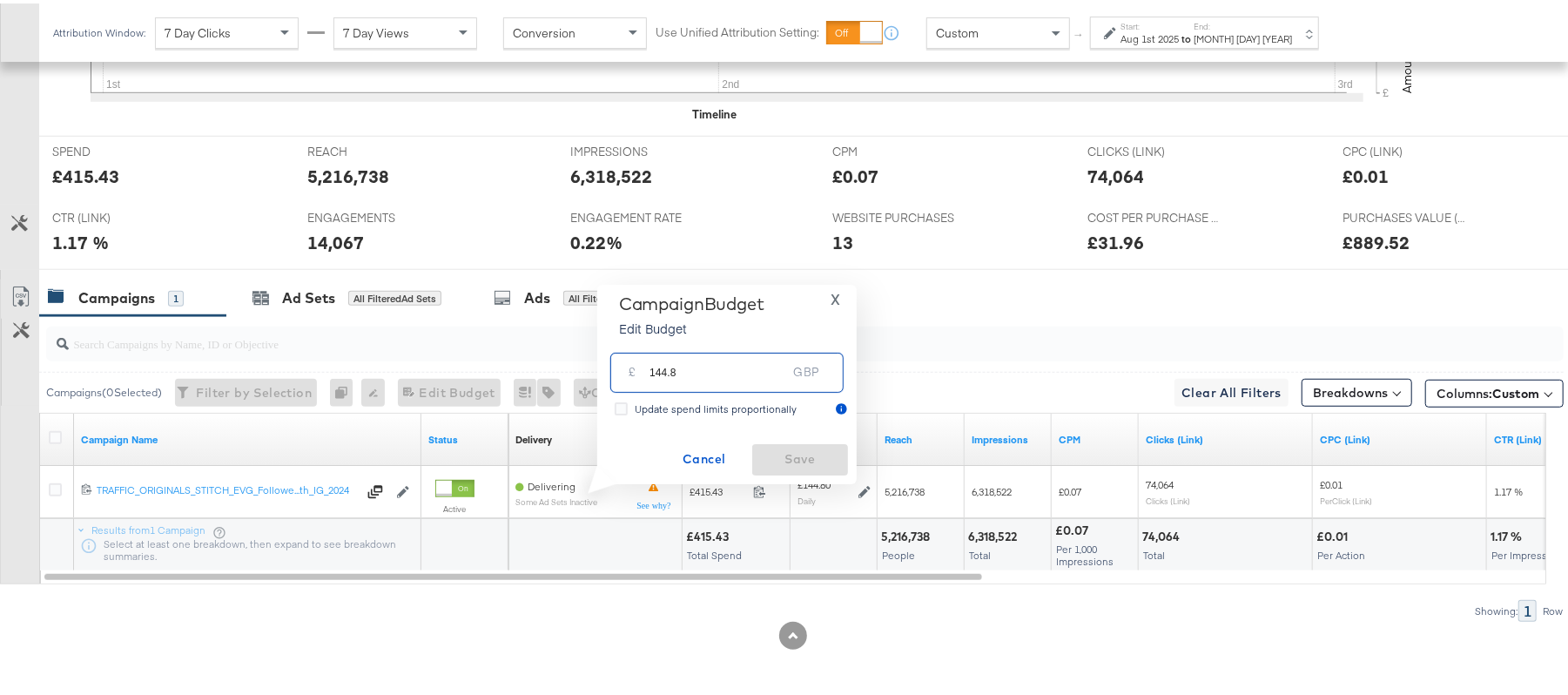 click on "144.8" at bounding box center [718, 361] 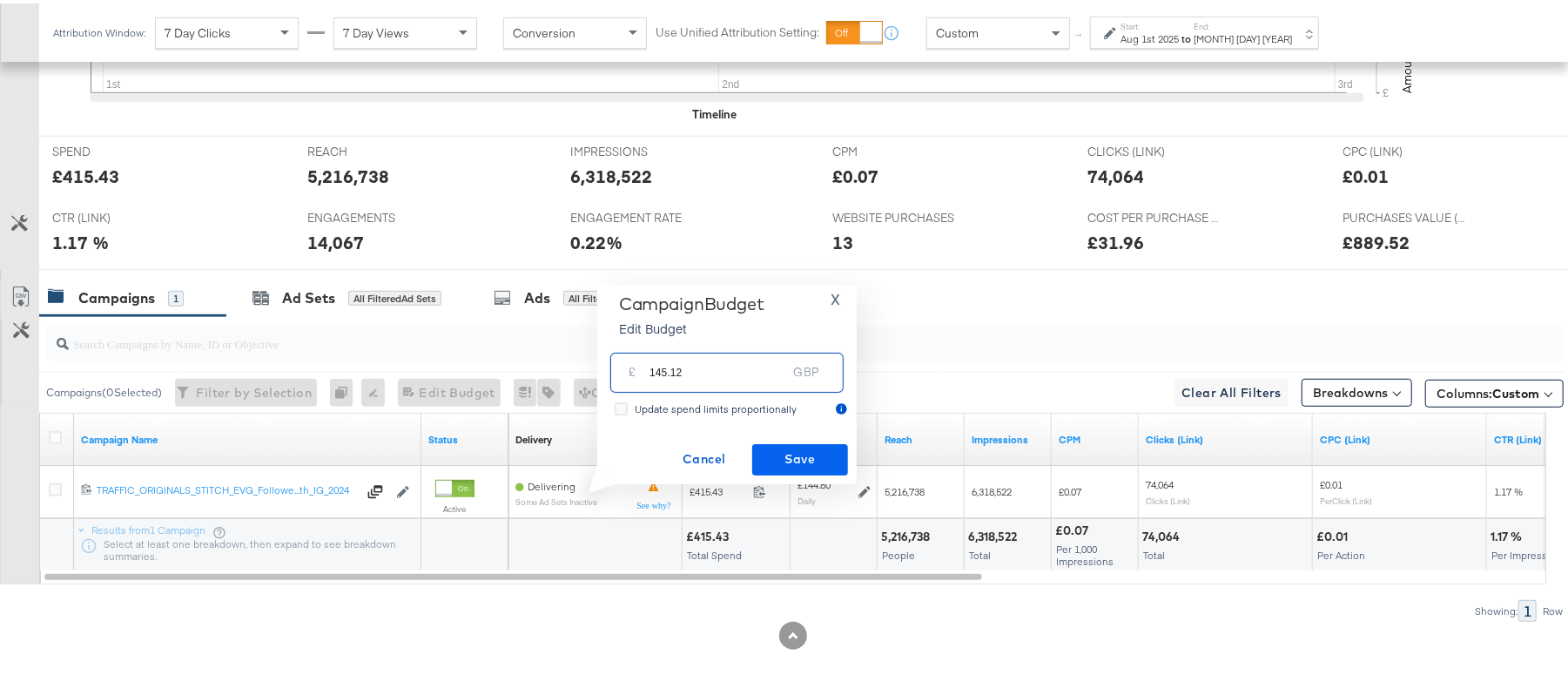 type on "145.12" 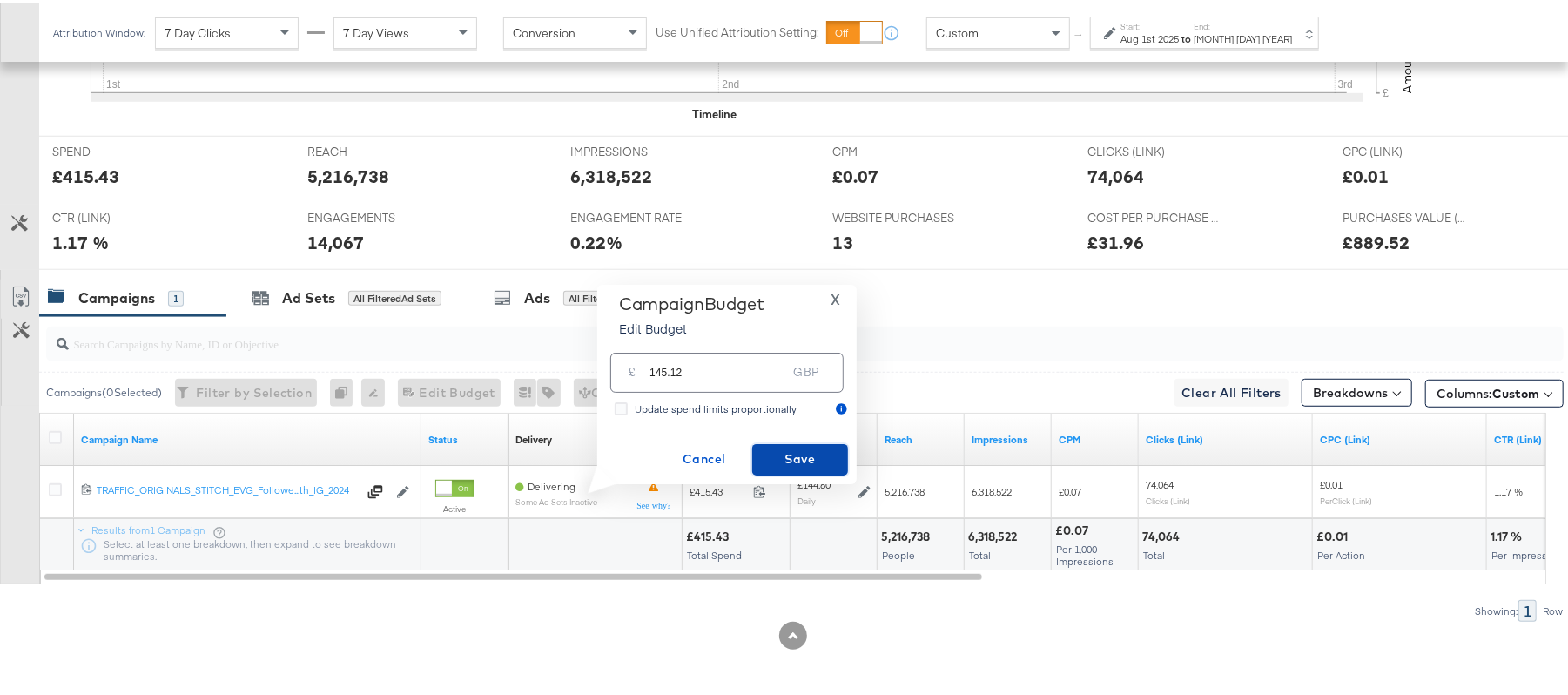 click on "Save" at bounding box center (800, 455) 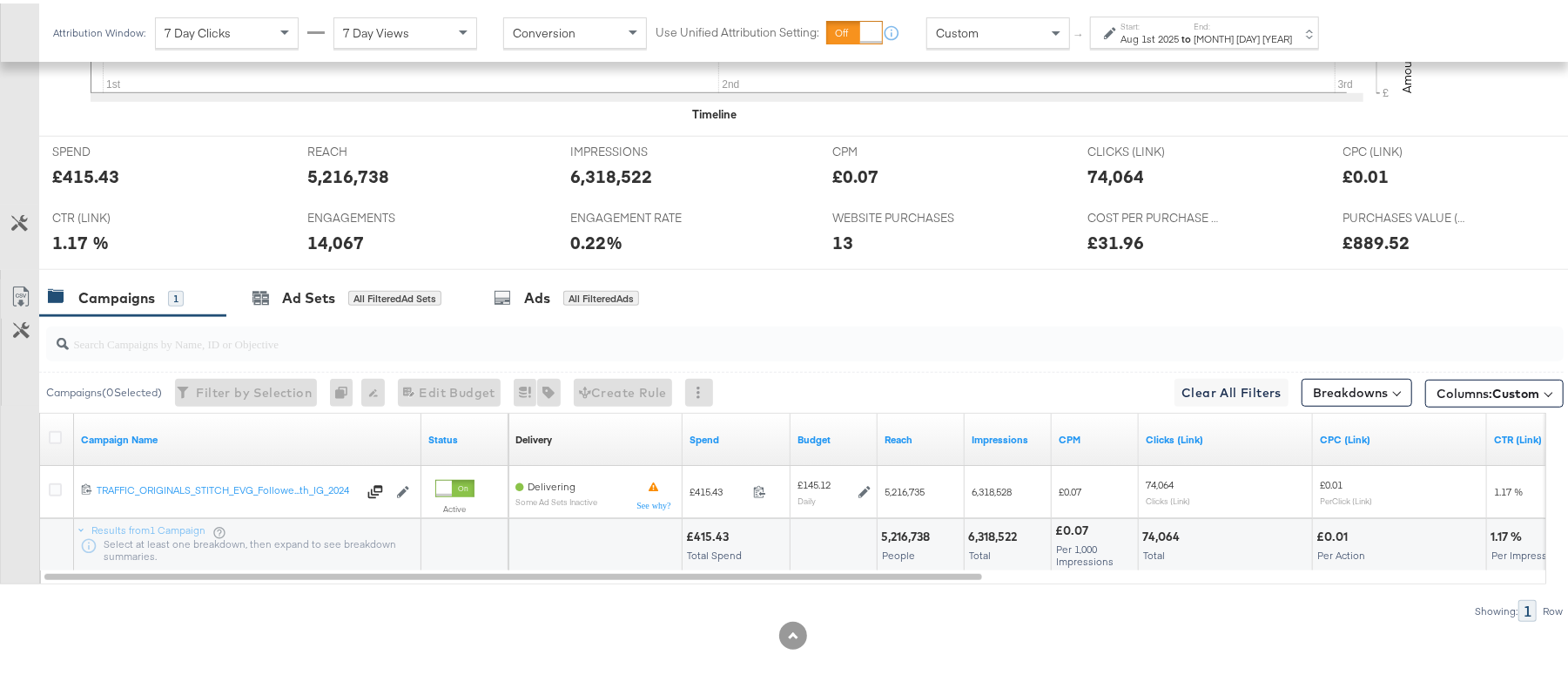 scroll, scrollTop: 0, scrollLeft: 0, axis: both 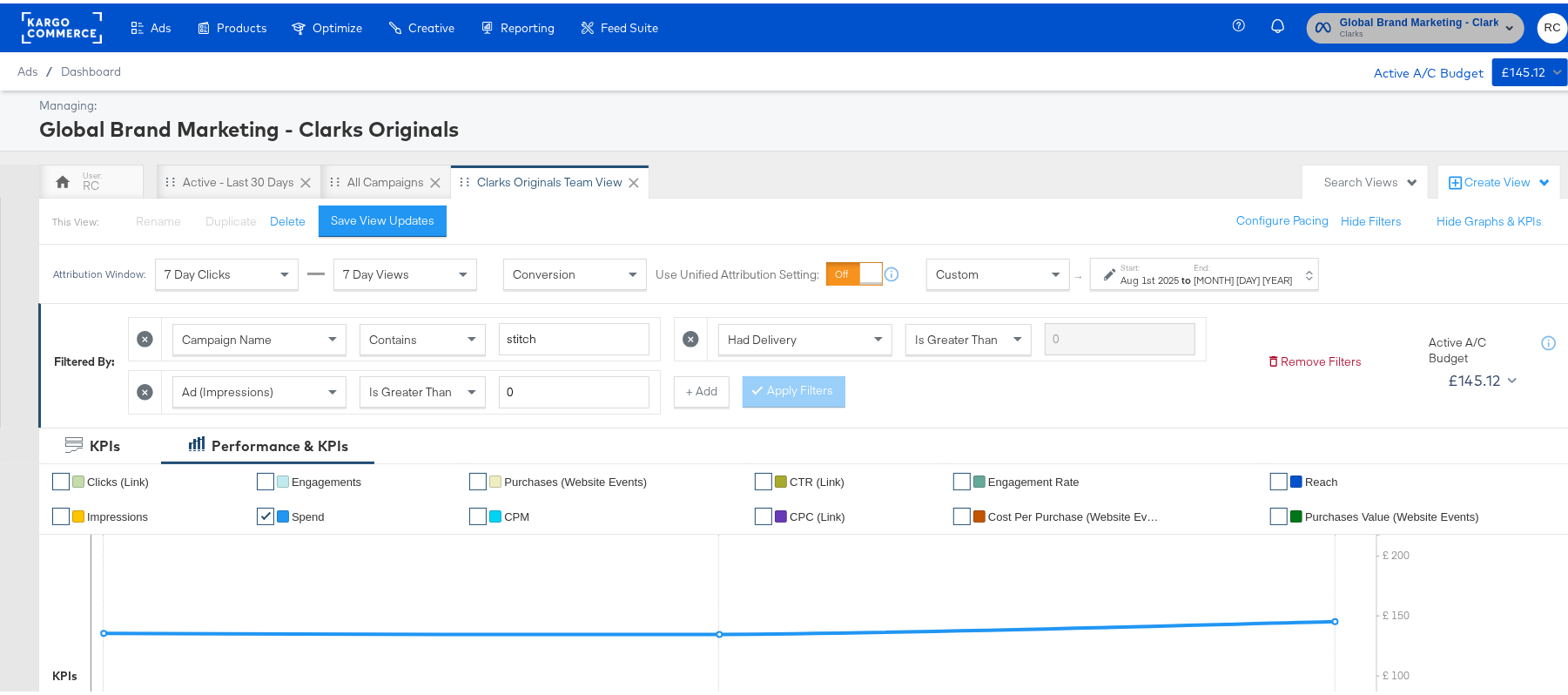 click on "Global Brand Marketing - Clarks Originals" at bounding box center (1419, 19) 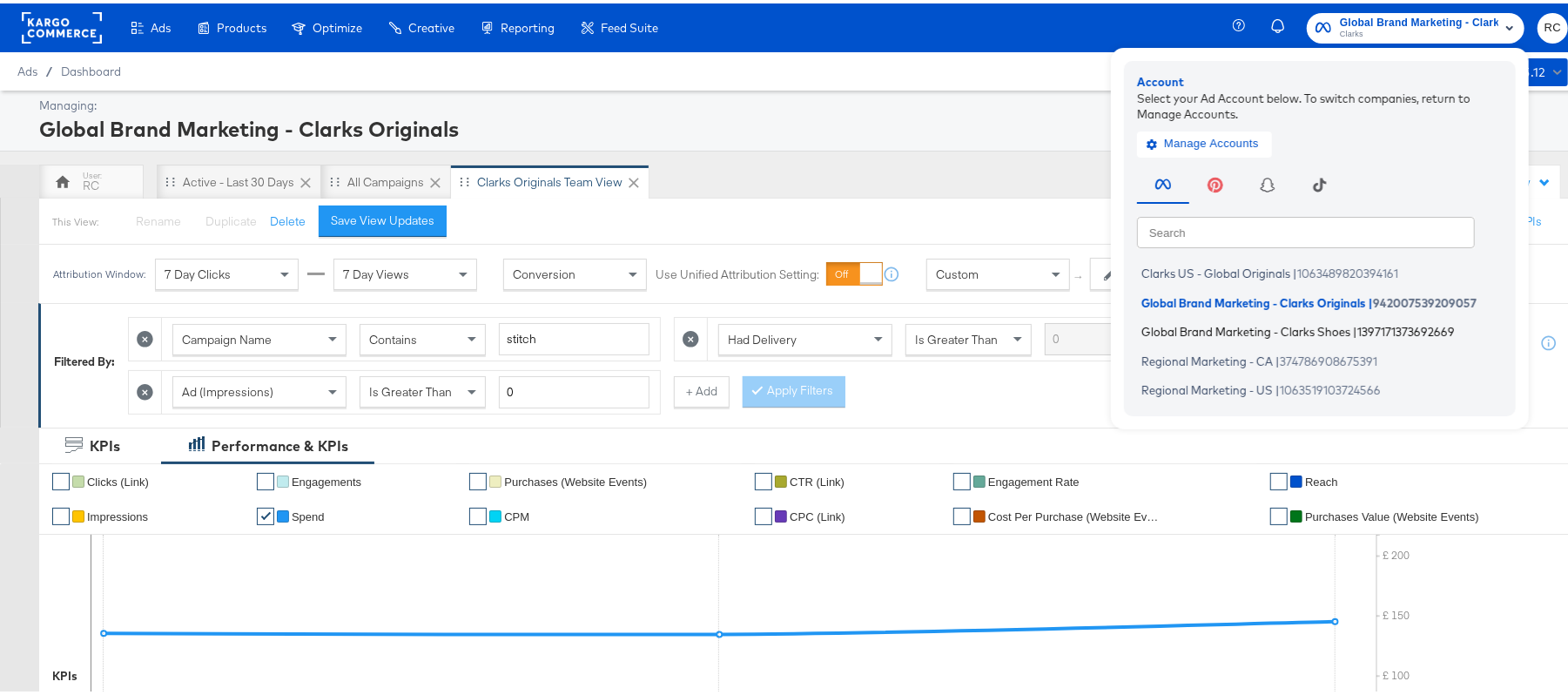 click on "Global Brand Marketing - Clarks Shoes" at bounding box center [1246, 328] 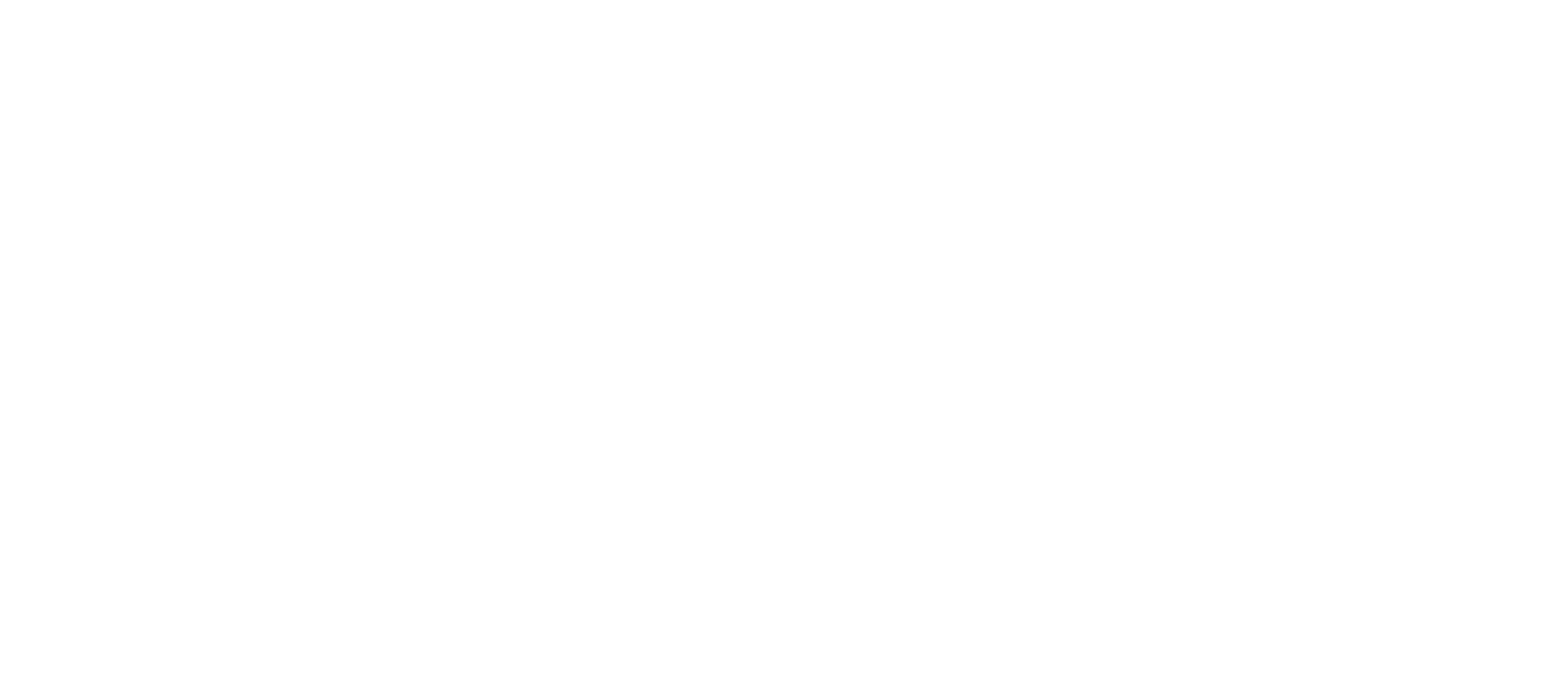 scroll, scrollTop: 0, scrollLeft: 0, axis: both 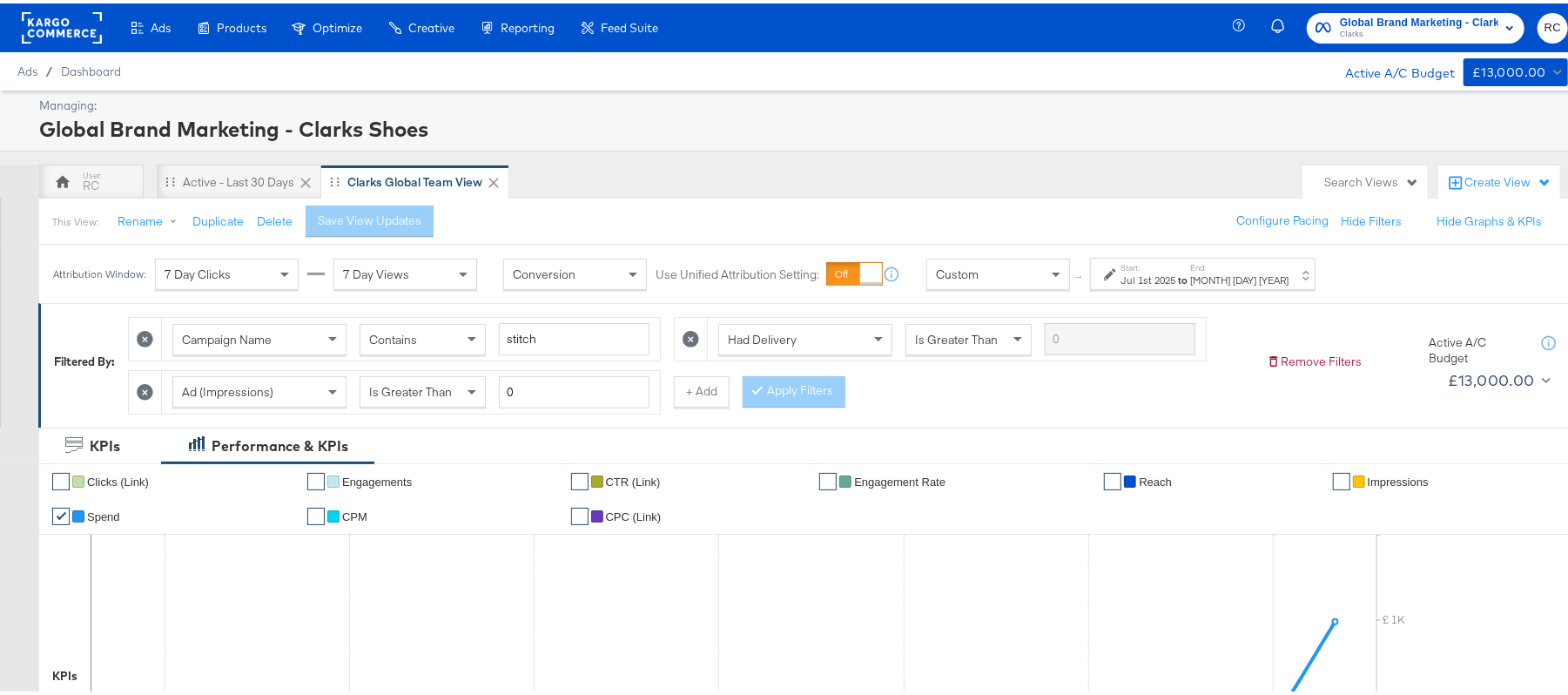 click on "[MONTH] [DAY] [YEAR]" at bounding box center [1239, 277] 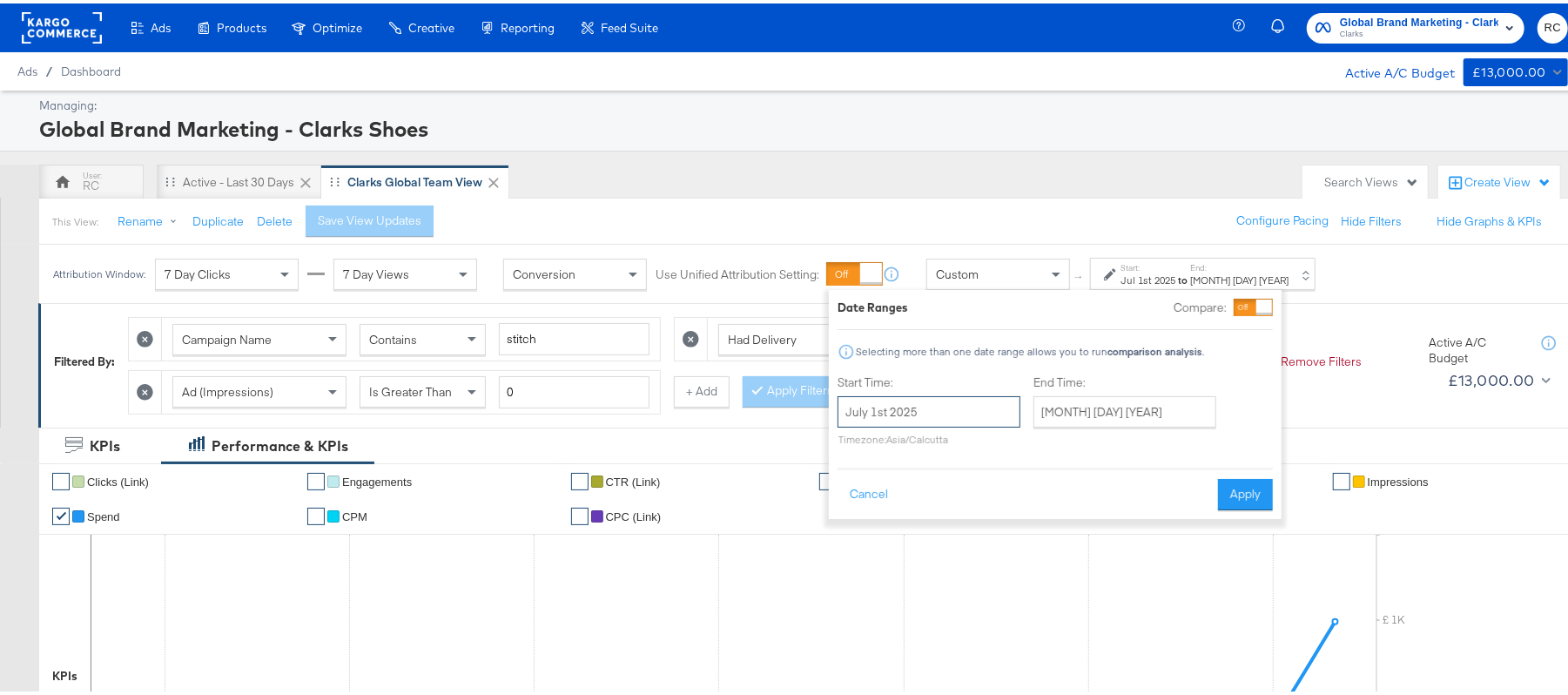 click on "July 1st 2025" at bounding box center [929, 408] 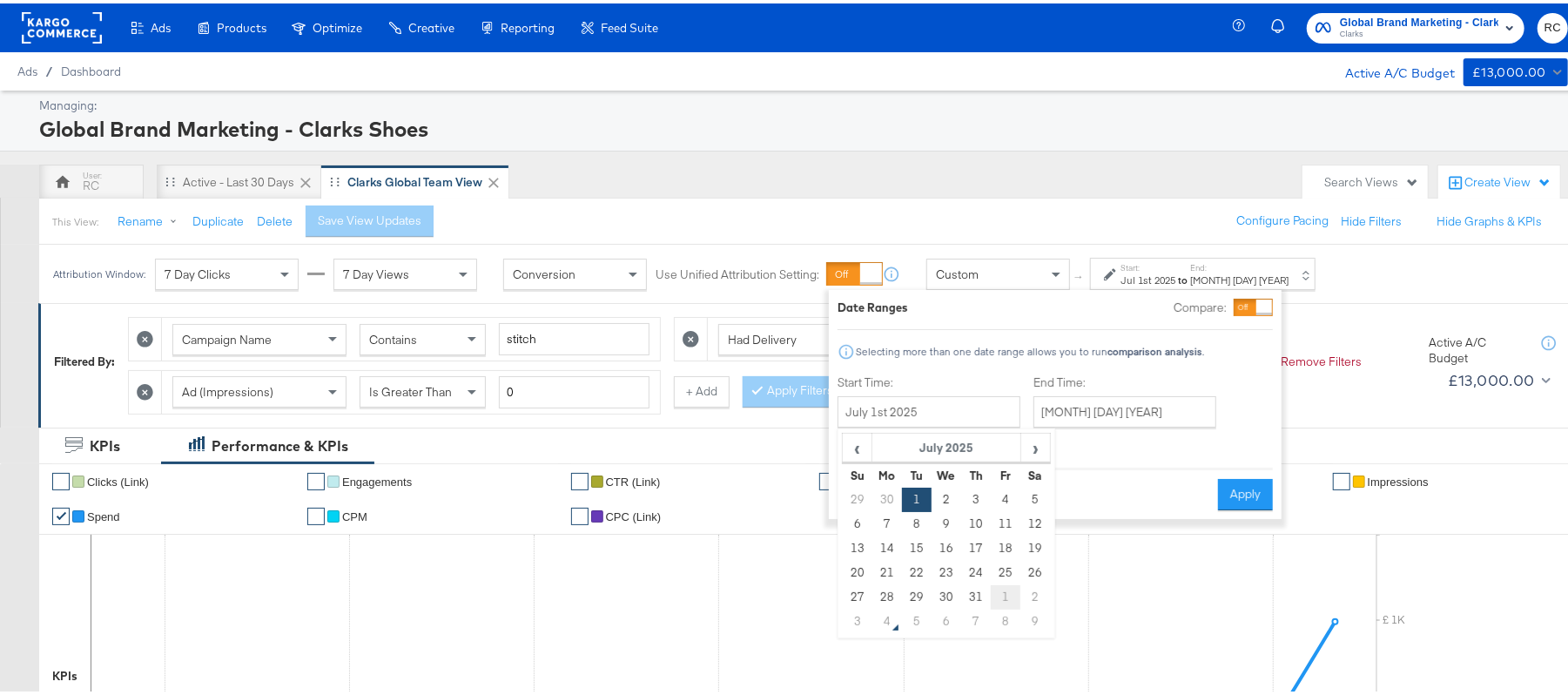 click on "1" at bounding box center [1006, 594] 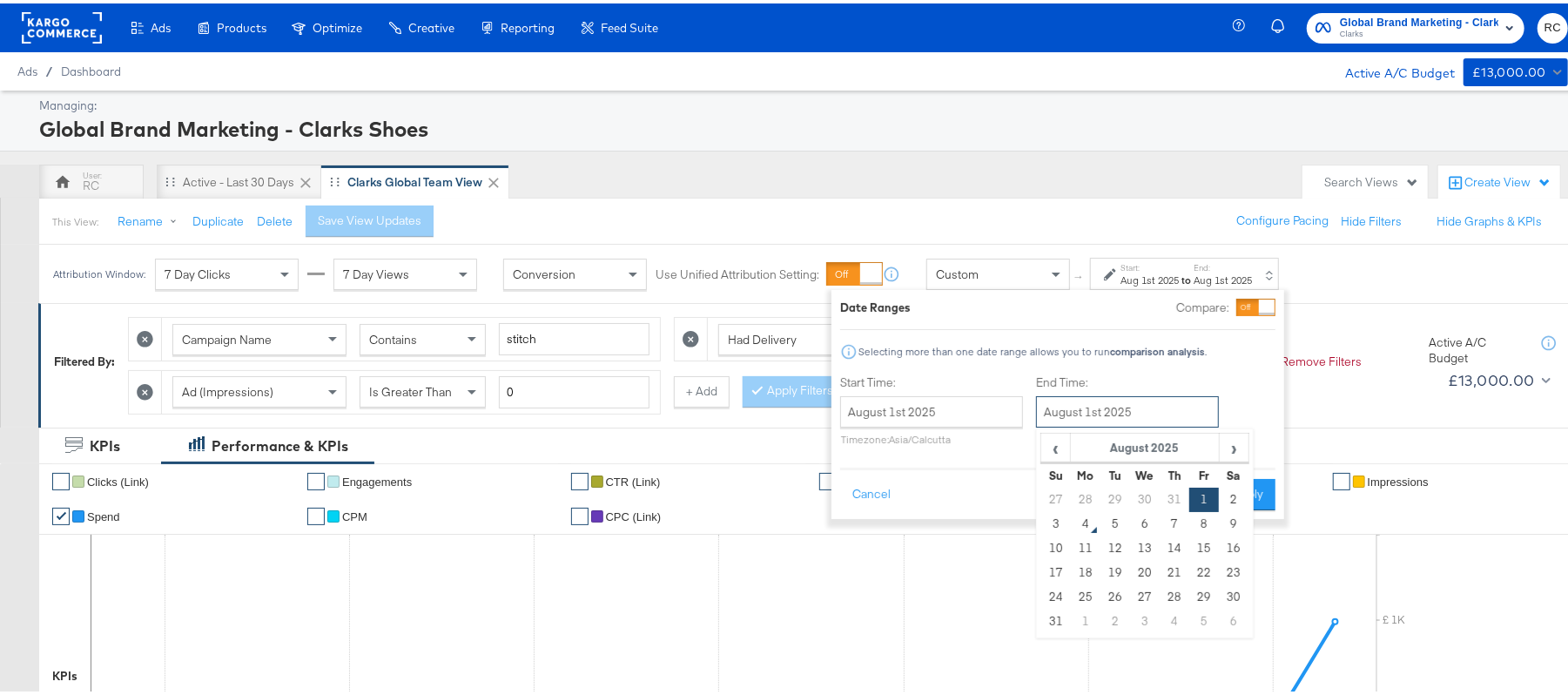 click on "August 1st 2025" at bounding box center [1127, 408] 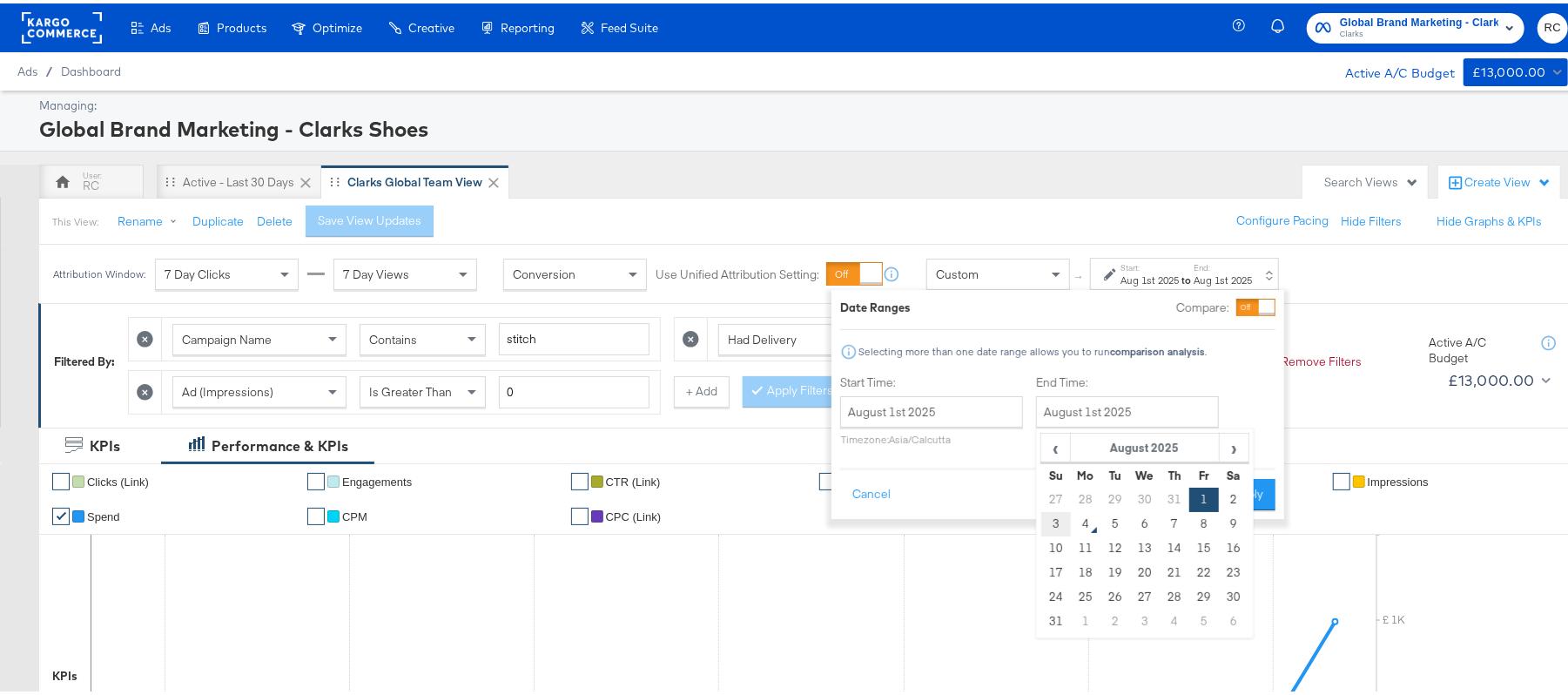 click on "3" at bounding box center (1056, 521) 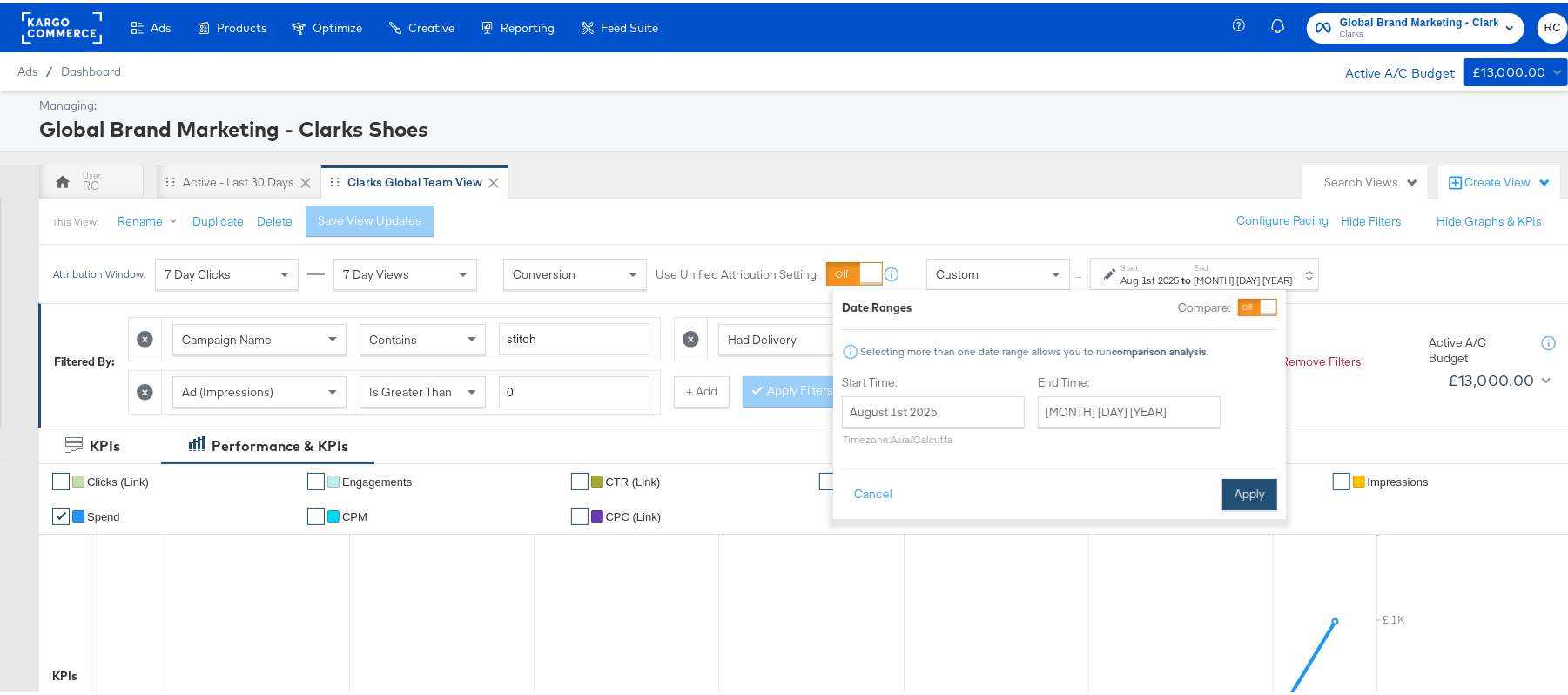 click on "Apply" at bounding box center [1249, 491] 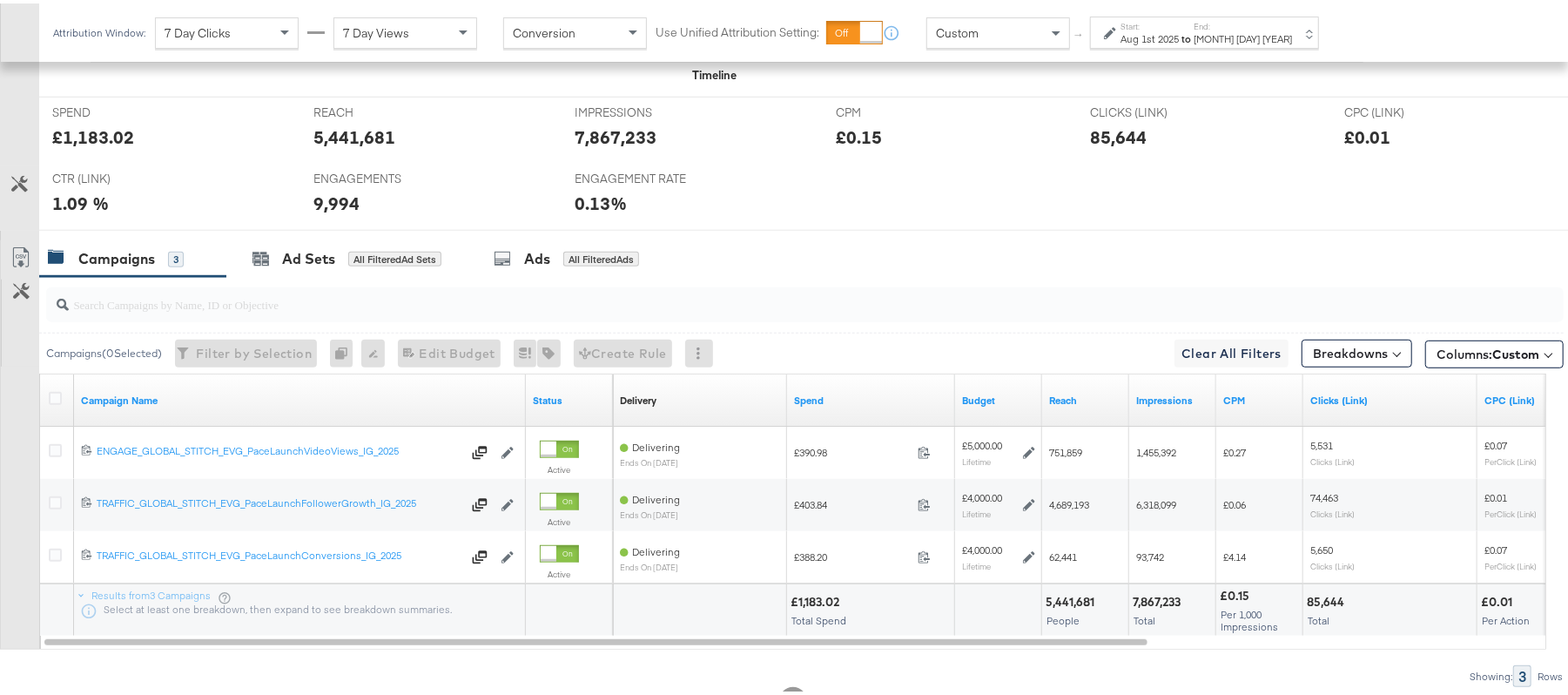 scroll, scrollTop: 743, scrollLeft: 0, axis: vertical 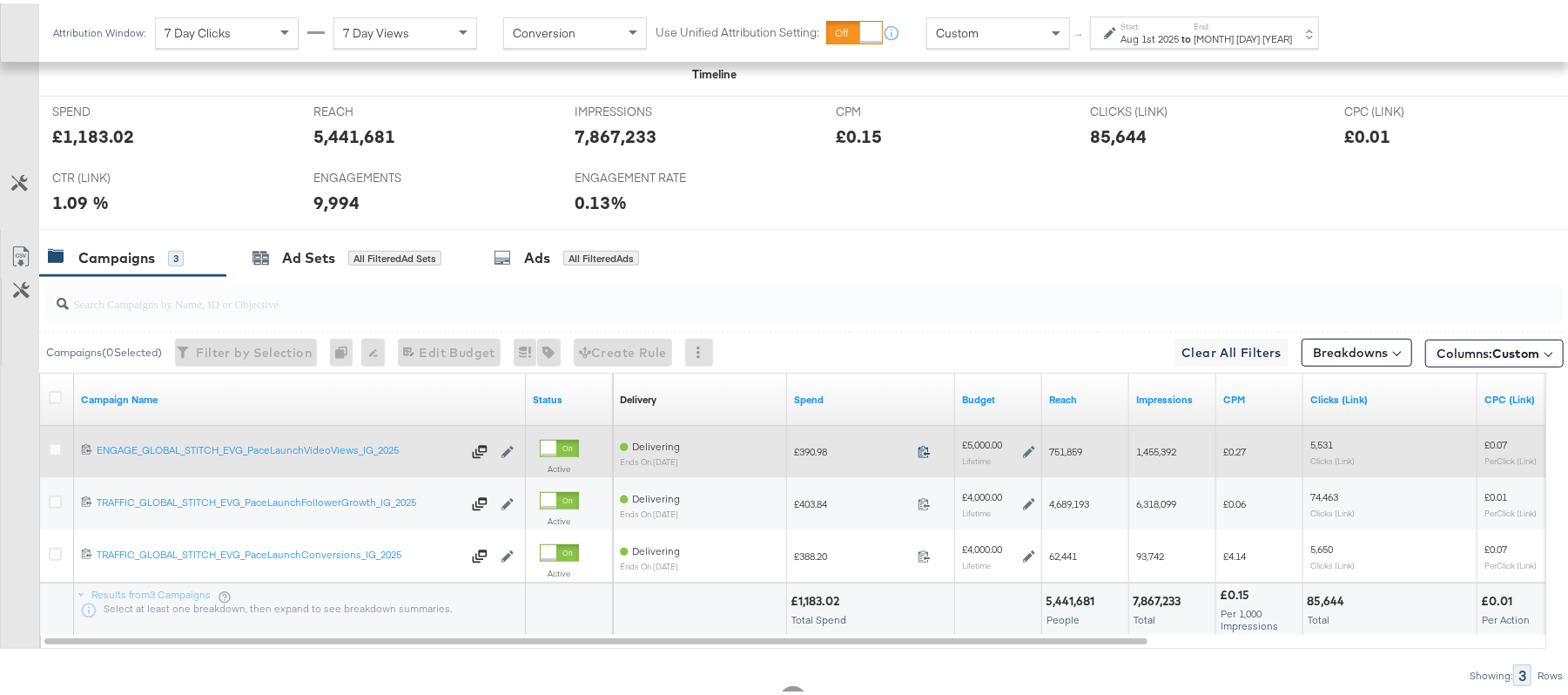 click 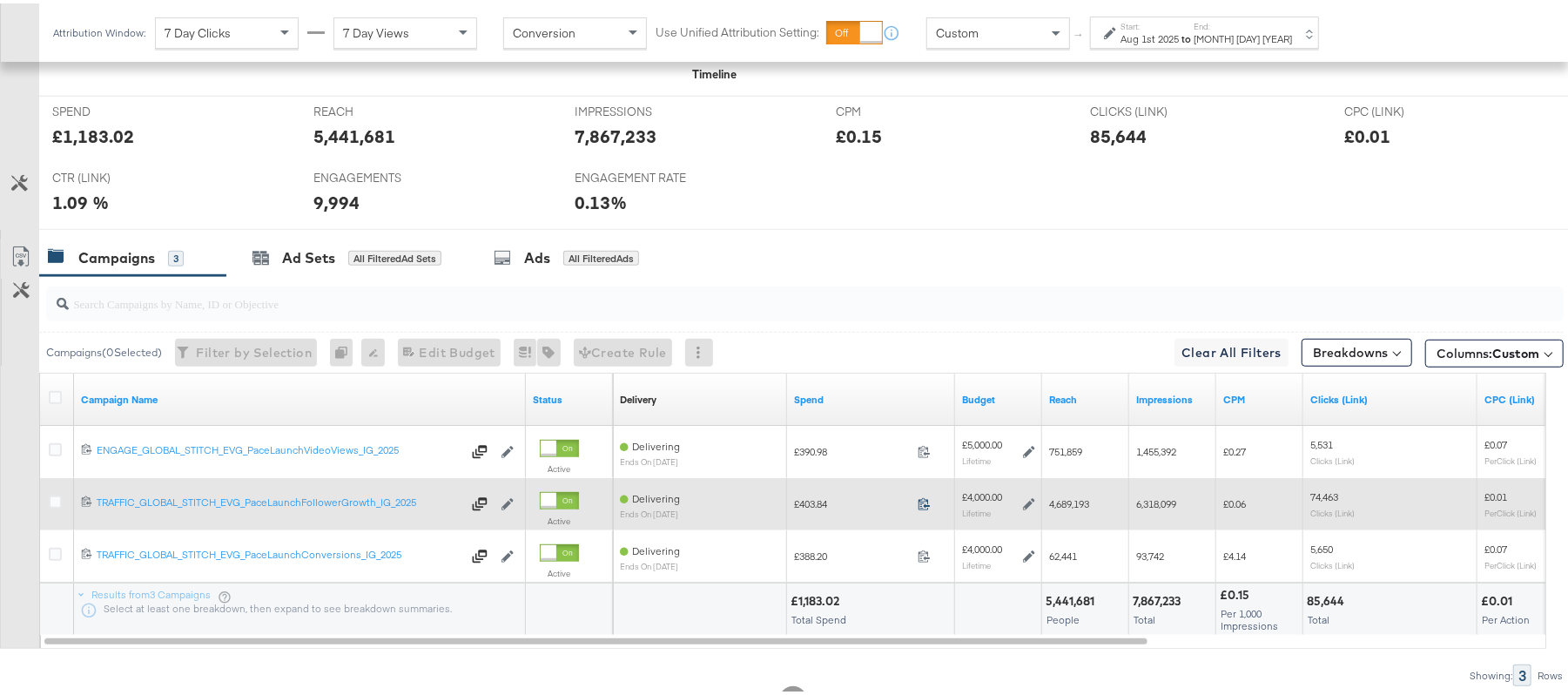 click 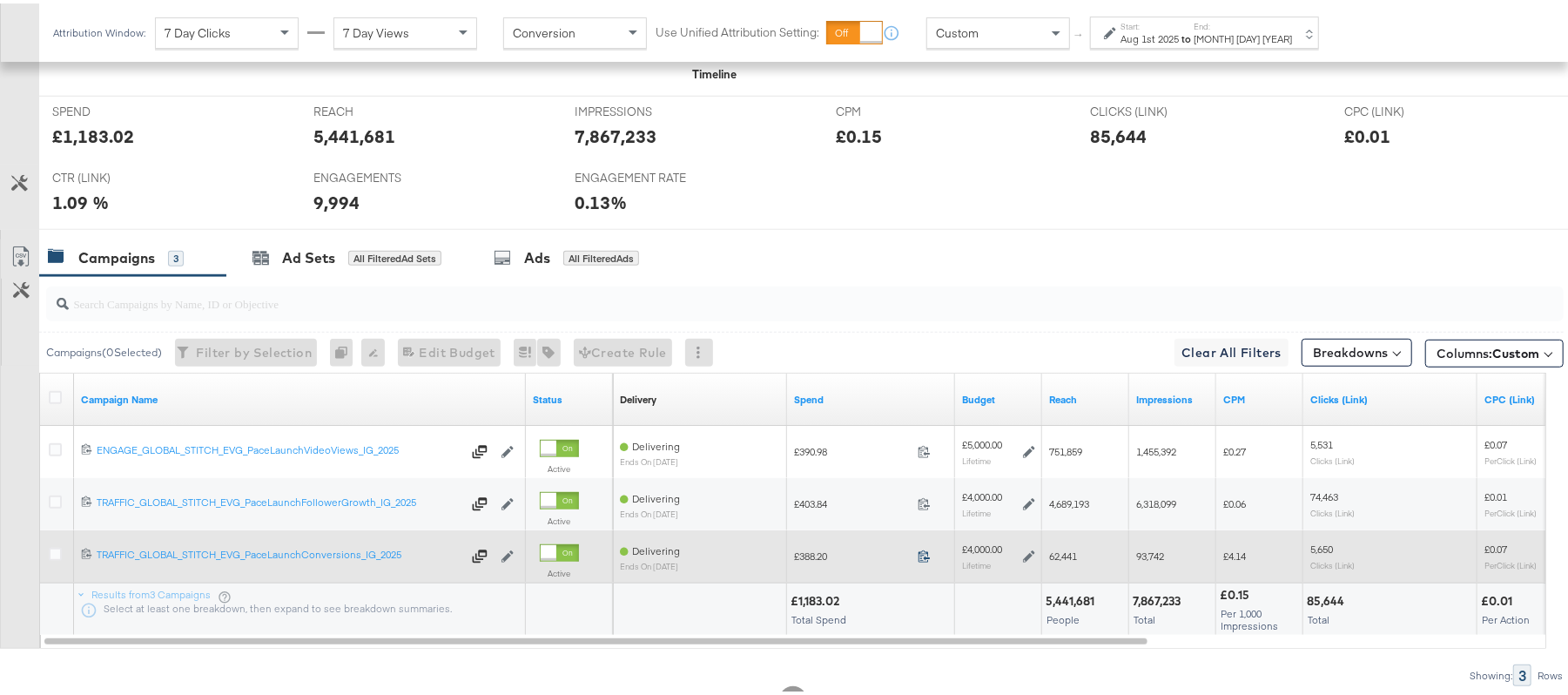 click 